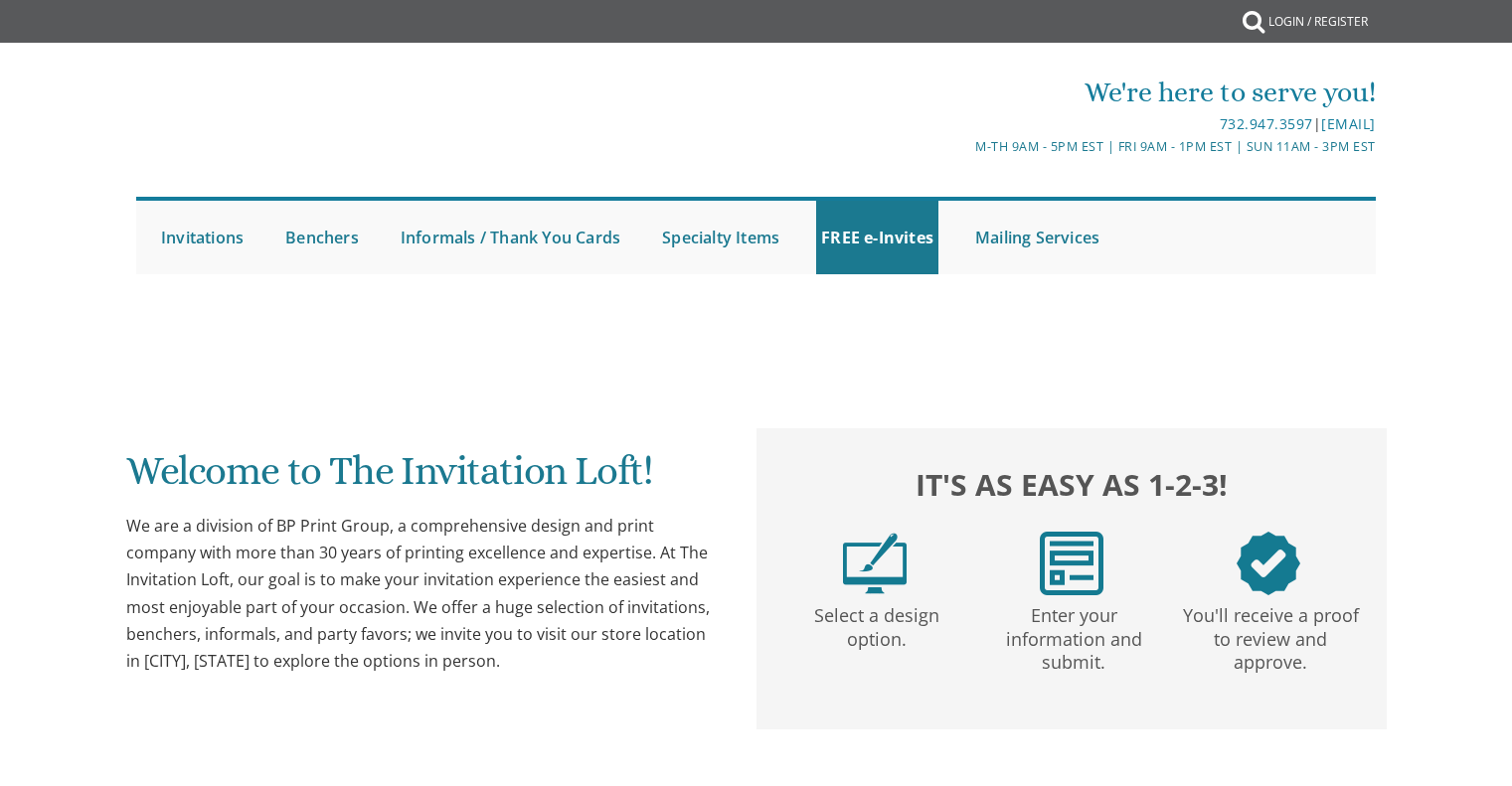 scroll, scrollTop: 0, scrollLeft: 0, axis: both 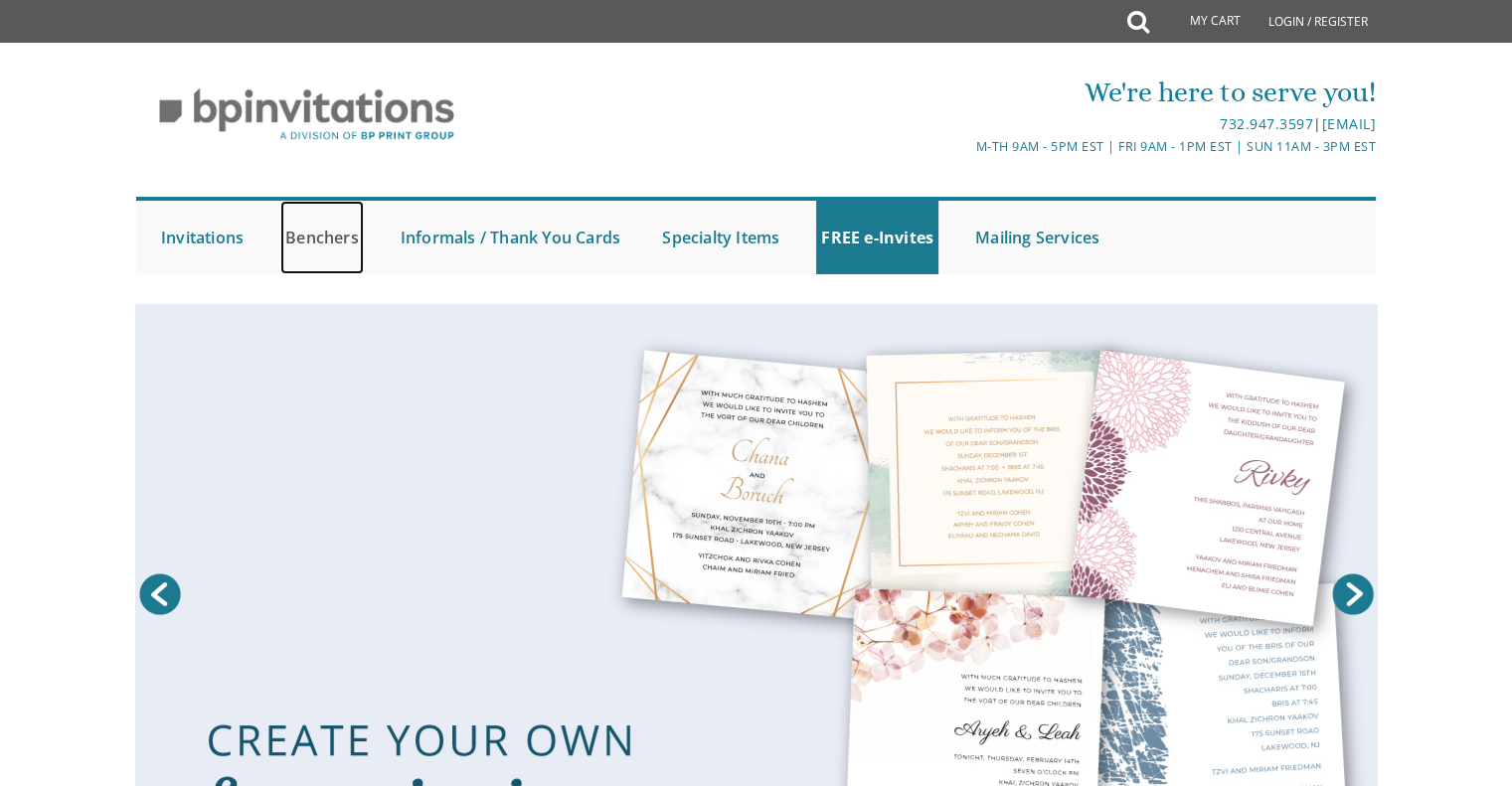 click on "Benchers" at bounding box center [322, 237] 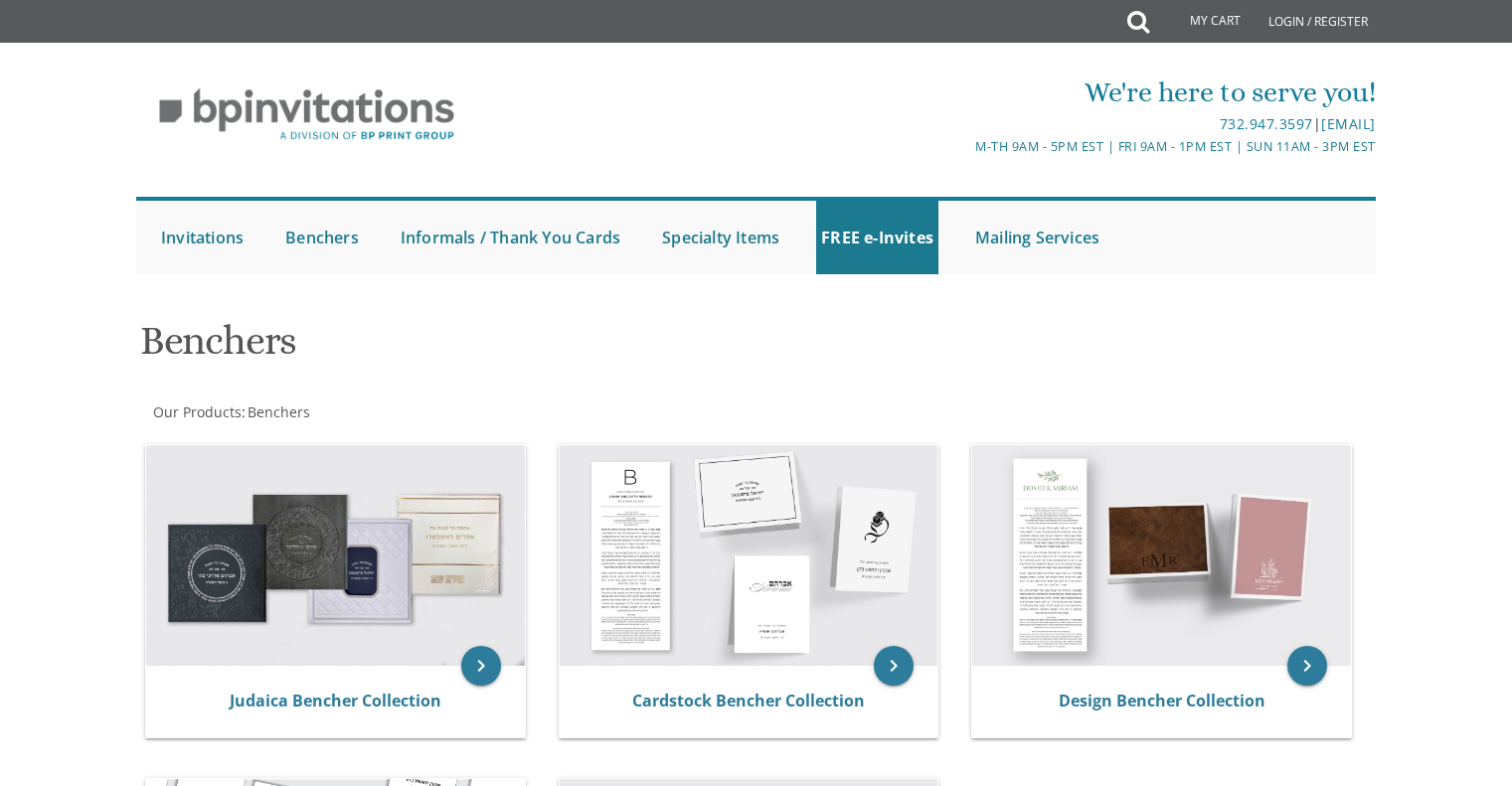 scroll, scrollTop: 0, scrollLeft: 0, axis: both 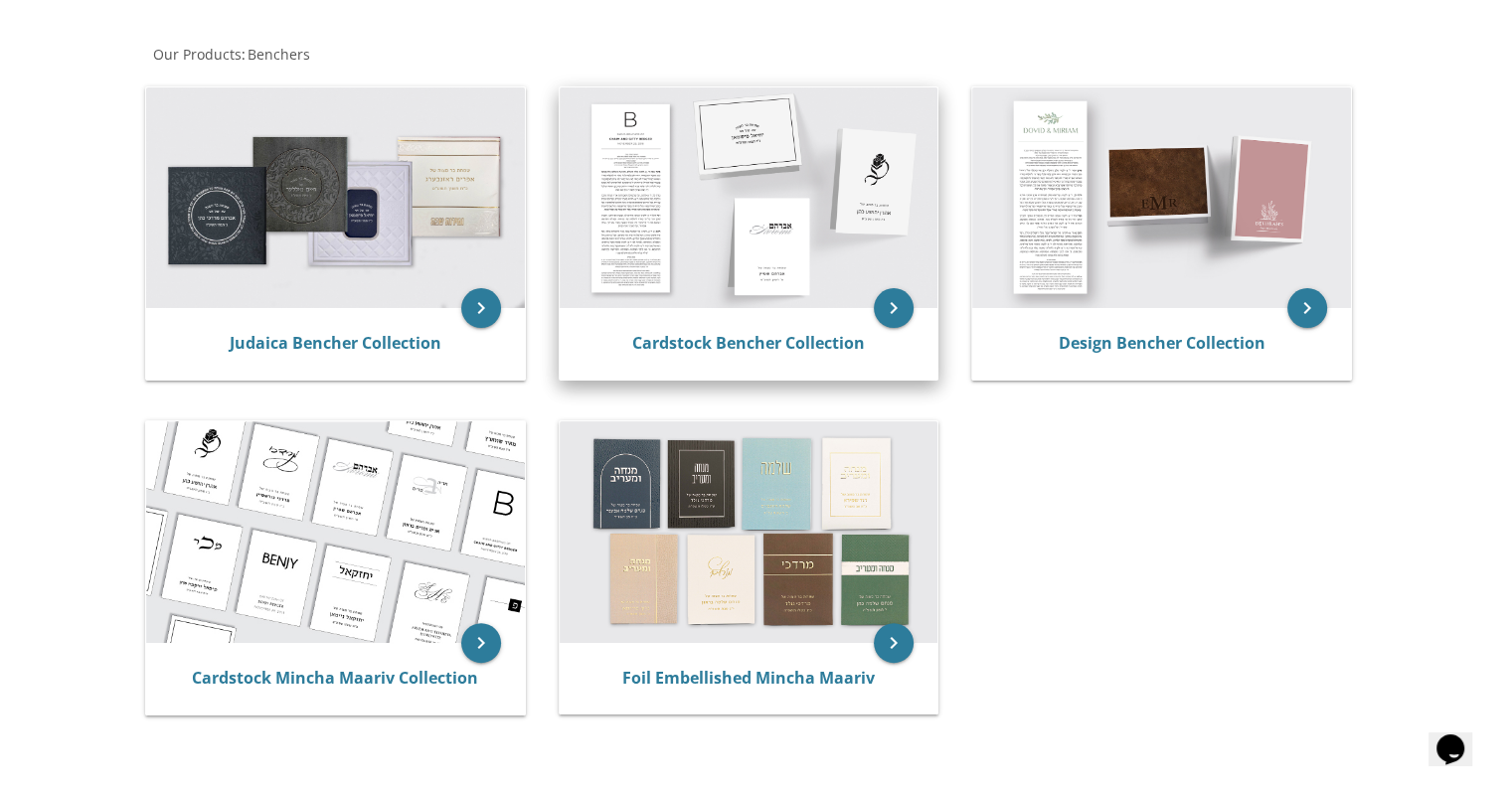 click at bounding box center [749, 198] 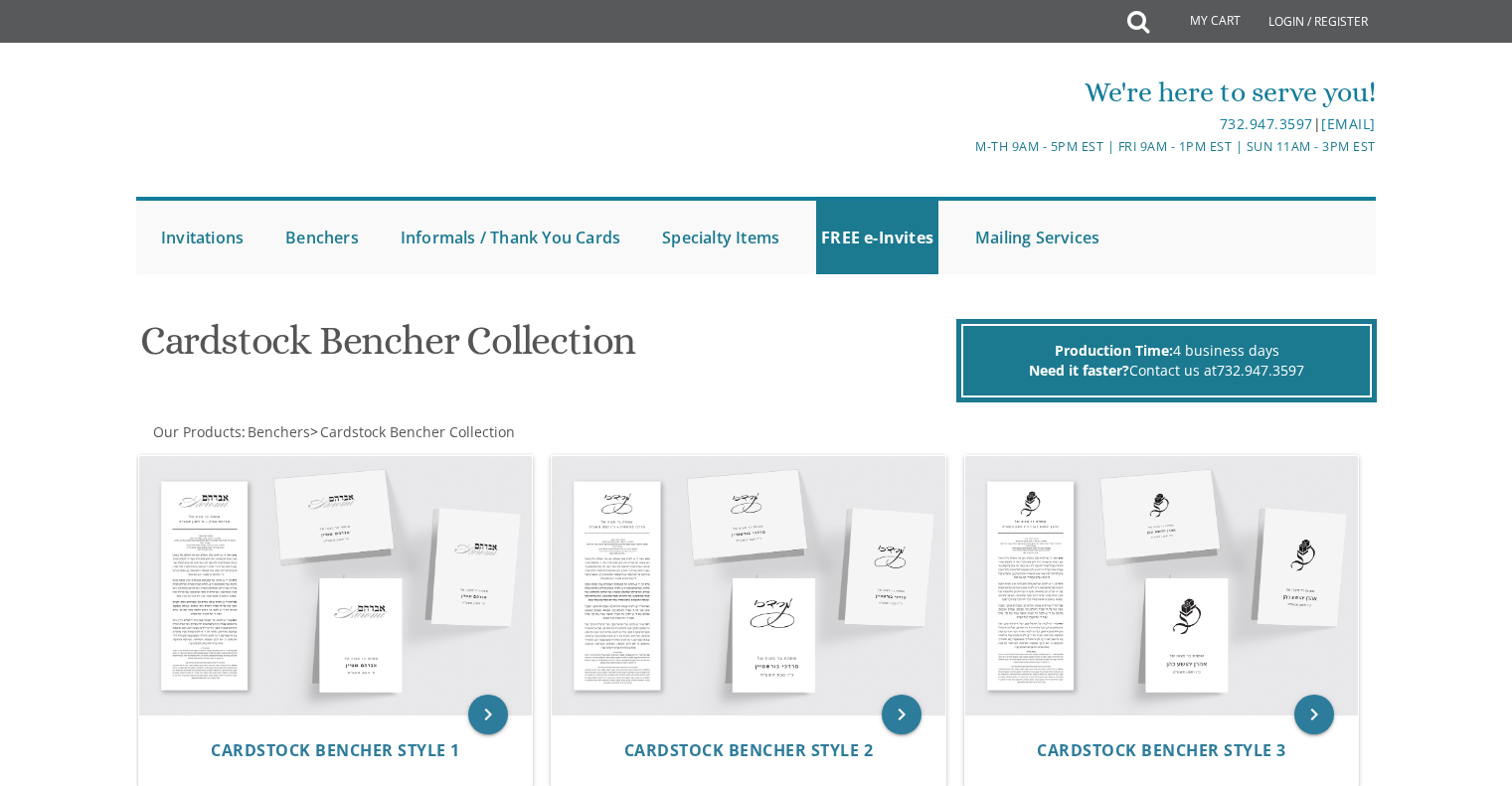 scroll, scrollTop: 0, scrollLeft: 0, axis: both 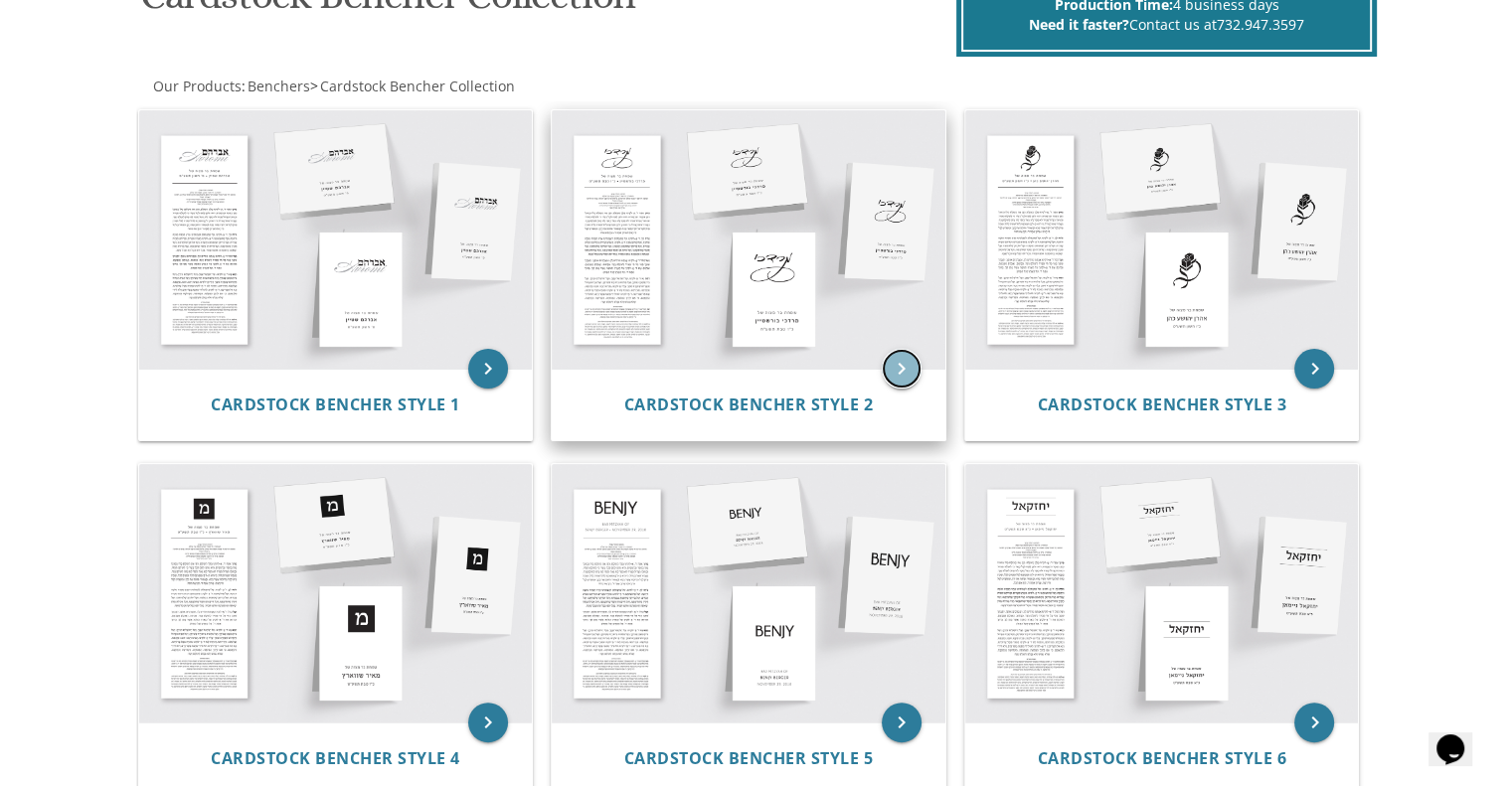 click on "keyboard_arrow_right" at bounding box center (902, 369) 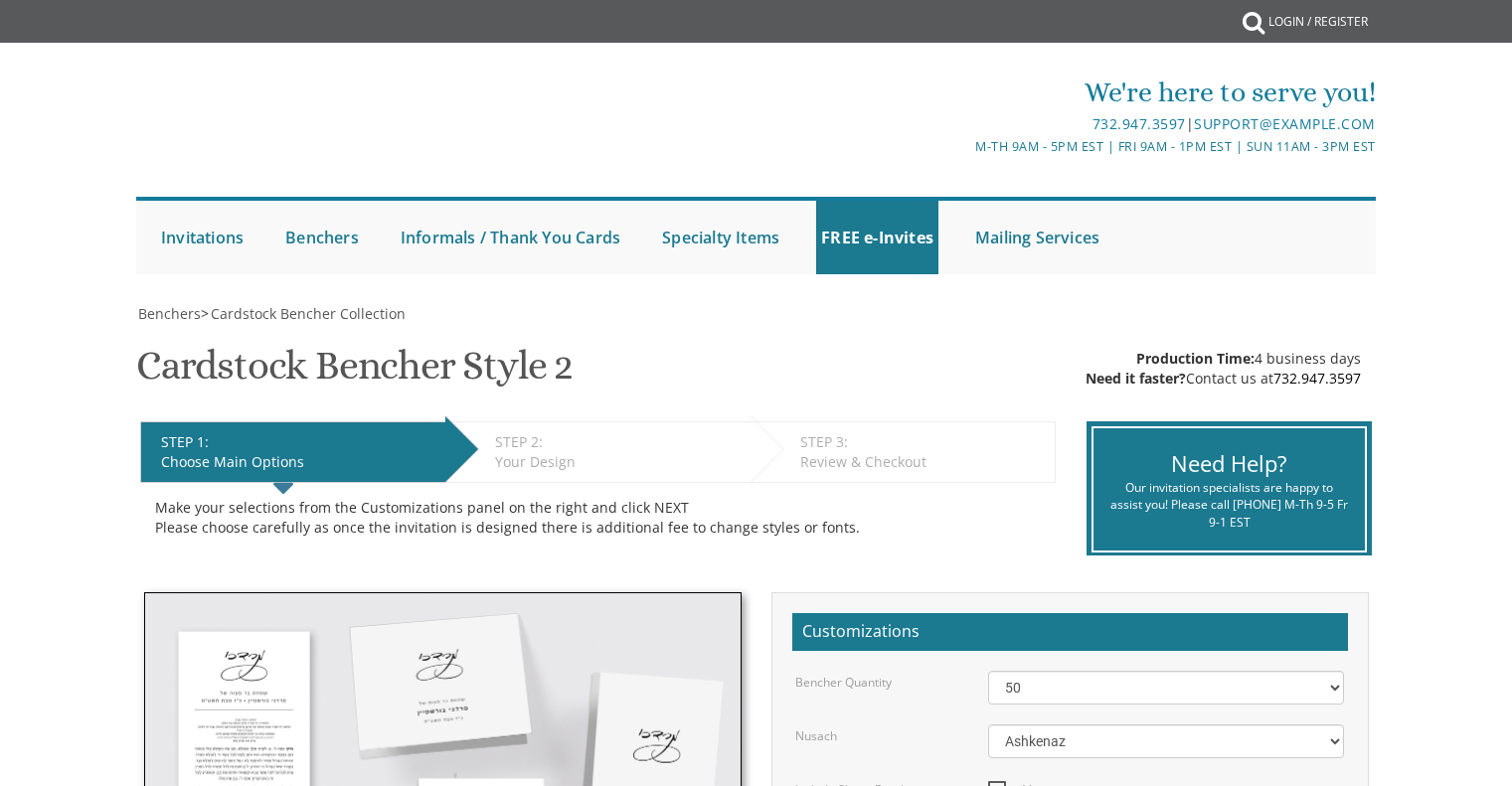 scroll, scrollTop: 0, scrollLeft: 0, axis: both 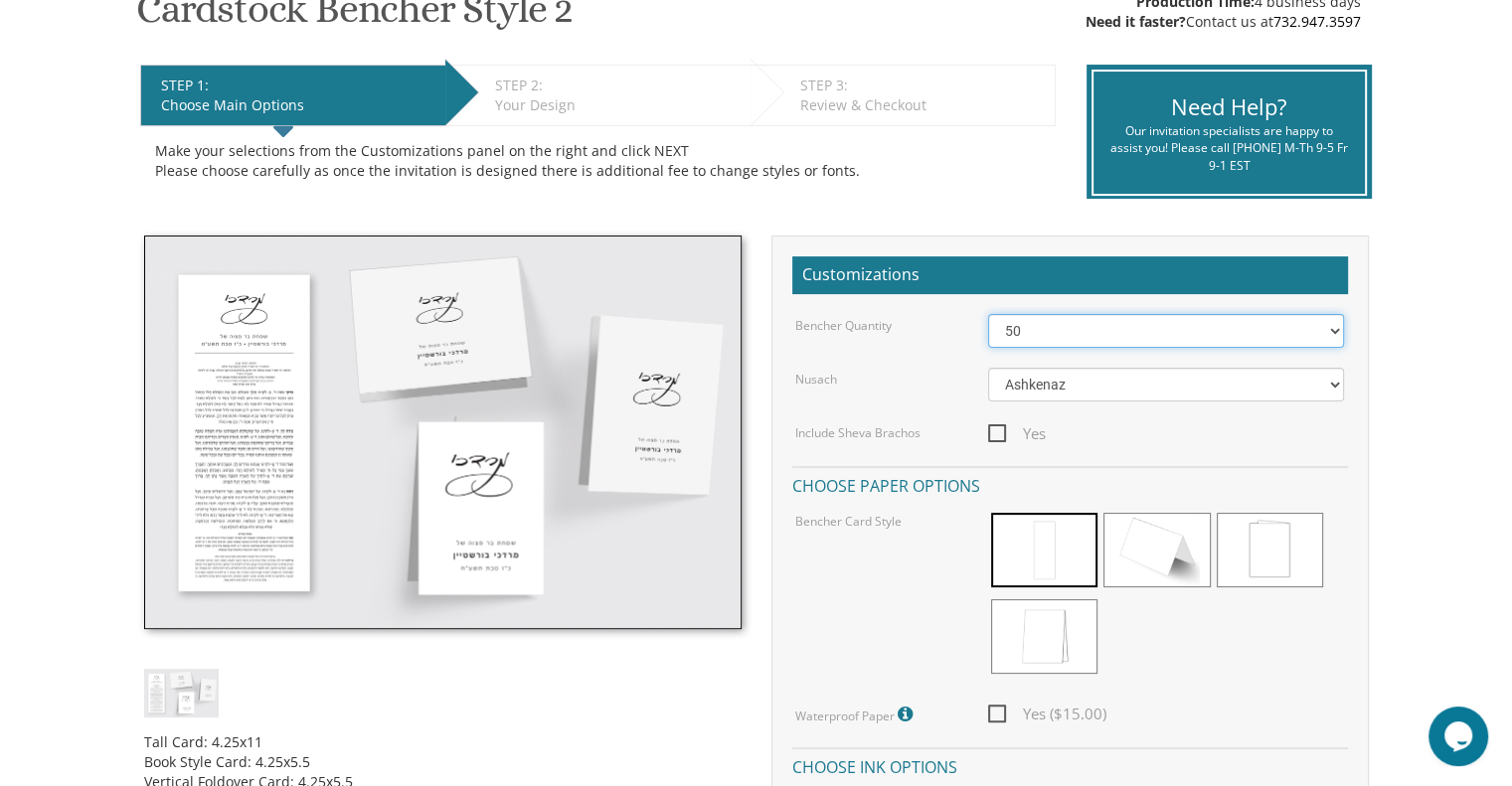 click on "50 60 70 80 90 100 125 150 175 200 225 250 275 300 325 350 375 400 425 450 475 500" at bounding box center (1166, 331) 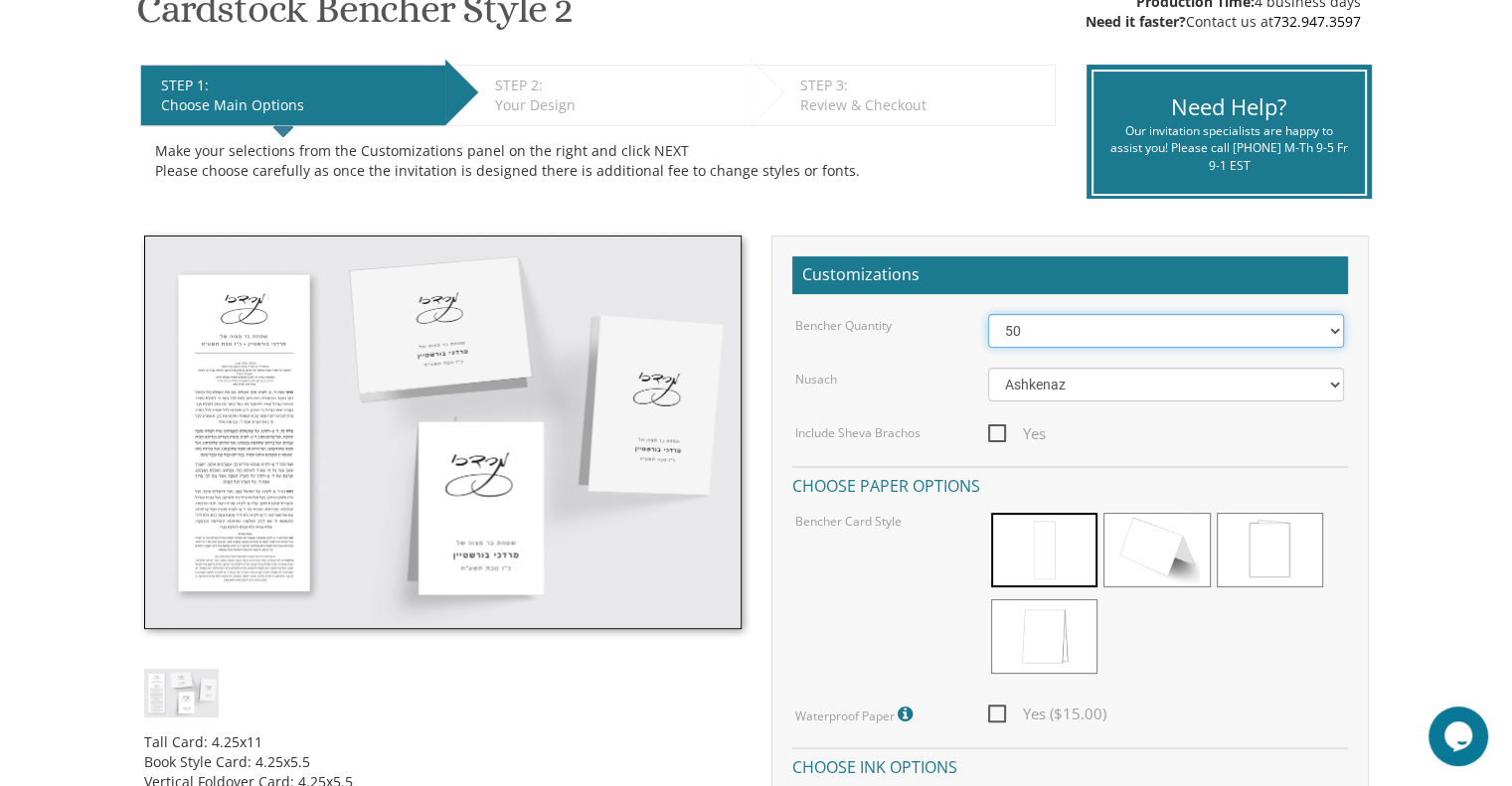 select on "70" 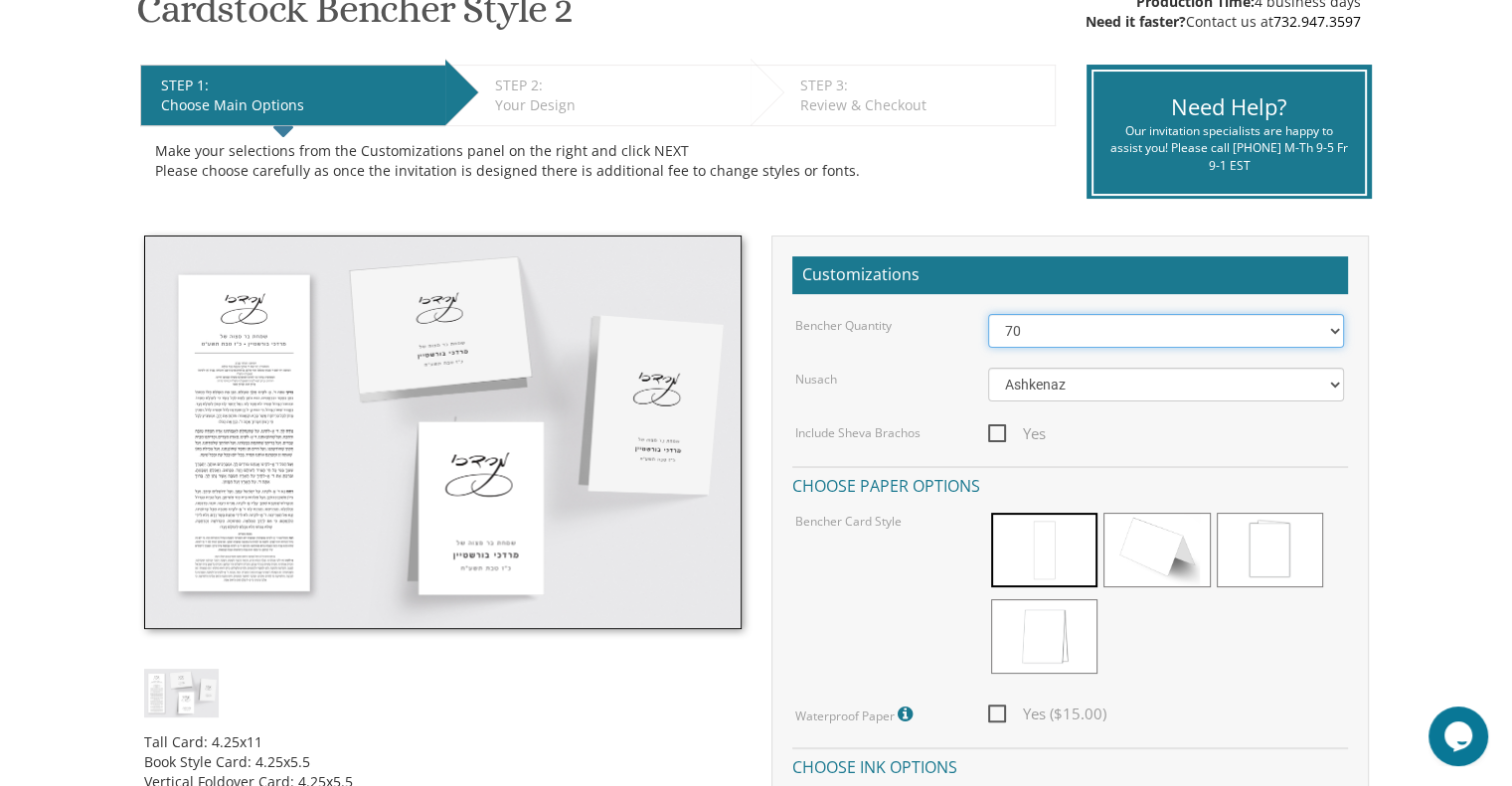 click on "50 60 70 80 90 100 125 150 175 200 225 250 275 300 325 350 375 400 425 450 475 500" at bounding box center (1166, 331) 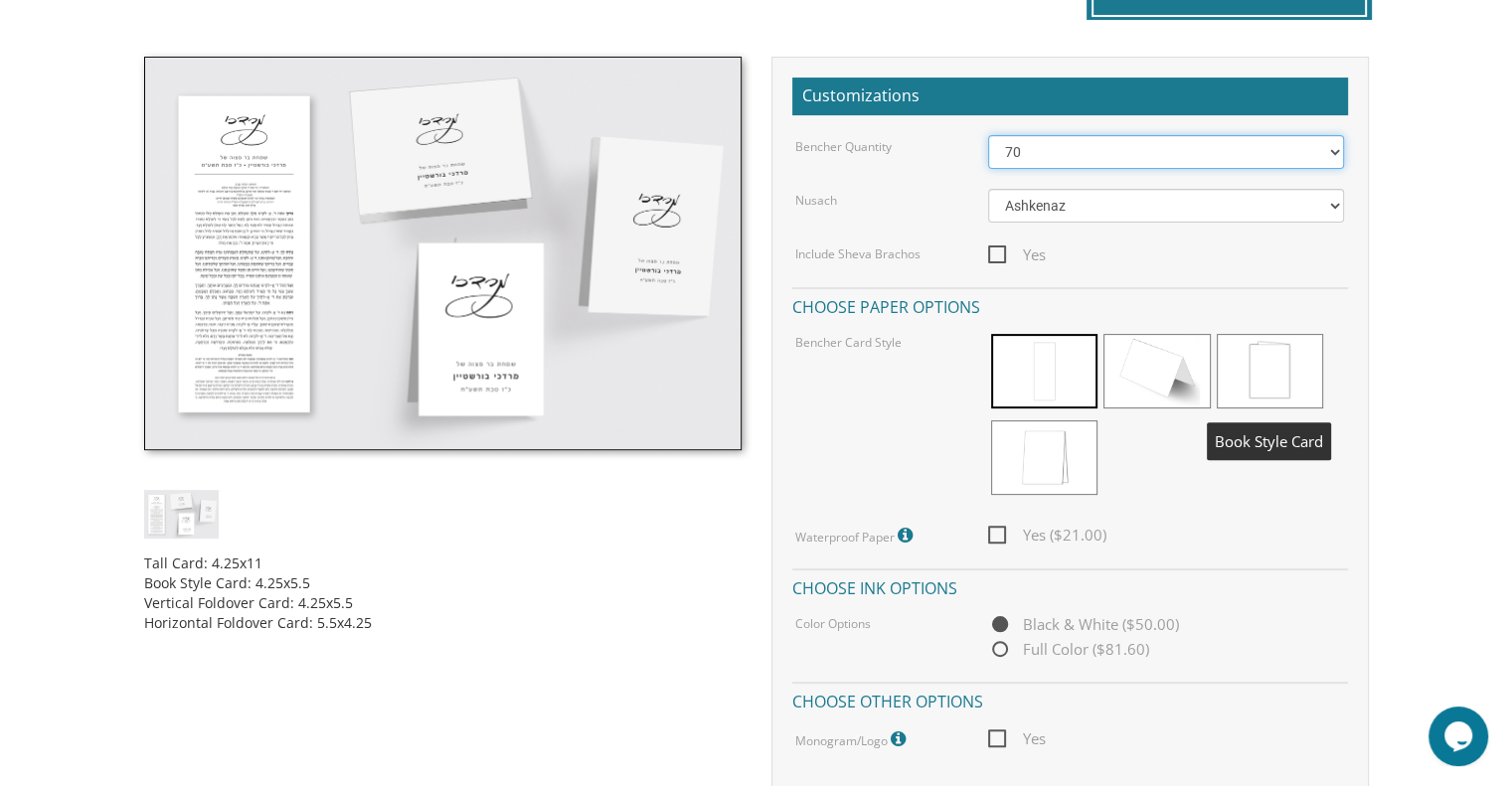 scroll, scrollTop: 537, scrollLeft: 0, axis: vertical 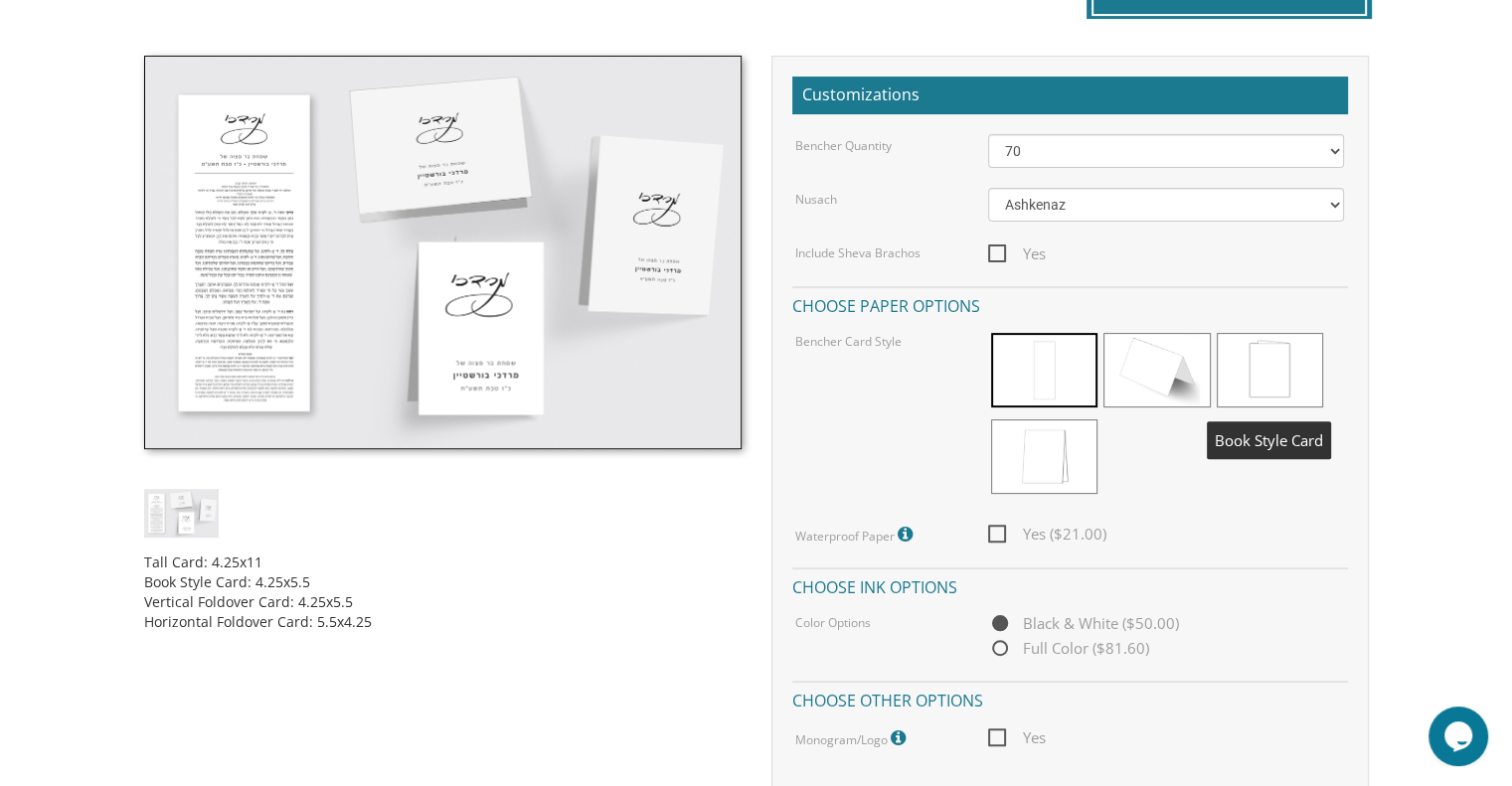 click at bounding box center [1269, 370] 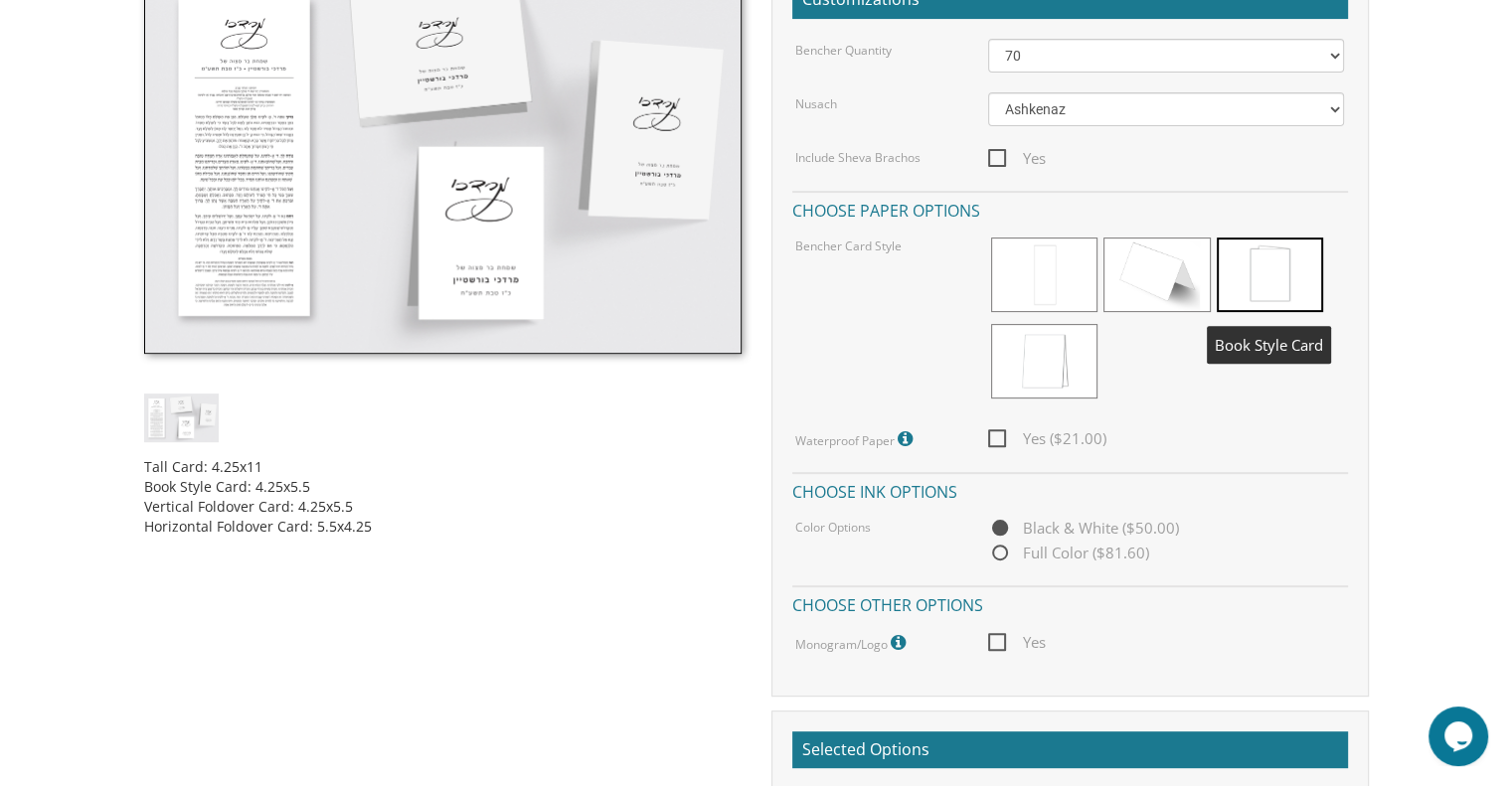scroll, scrollTop: 640, scrollLeft: 0, axis: vertical 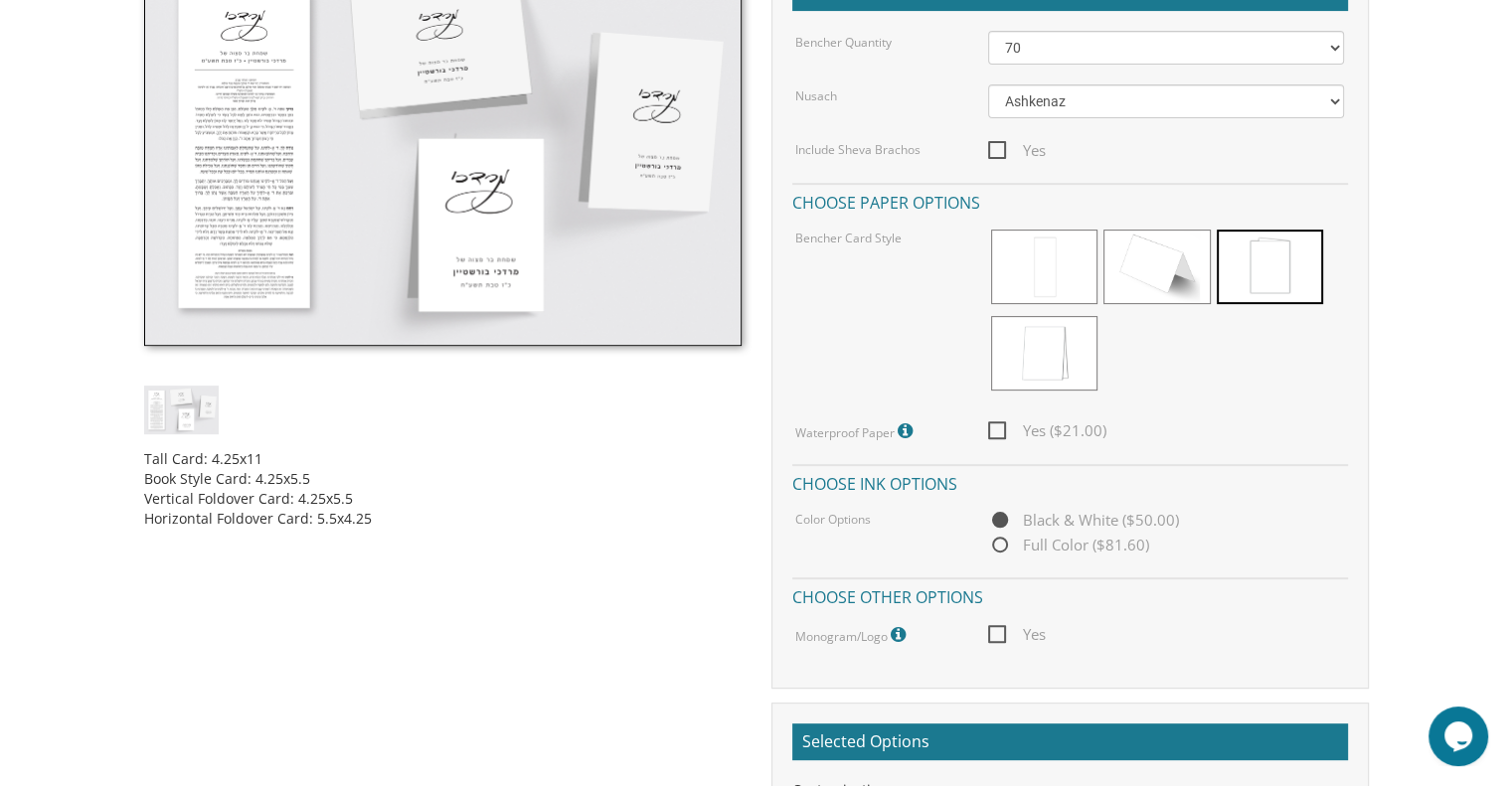 click on "Yes ($21.00)" at bounding box center [1047, 430] 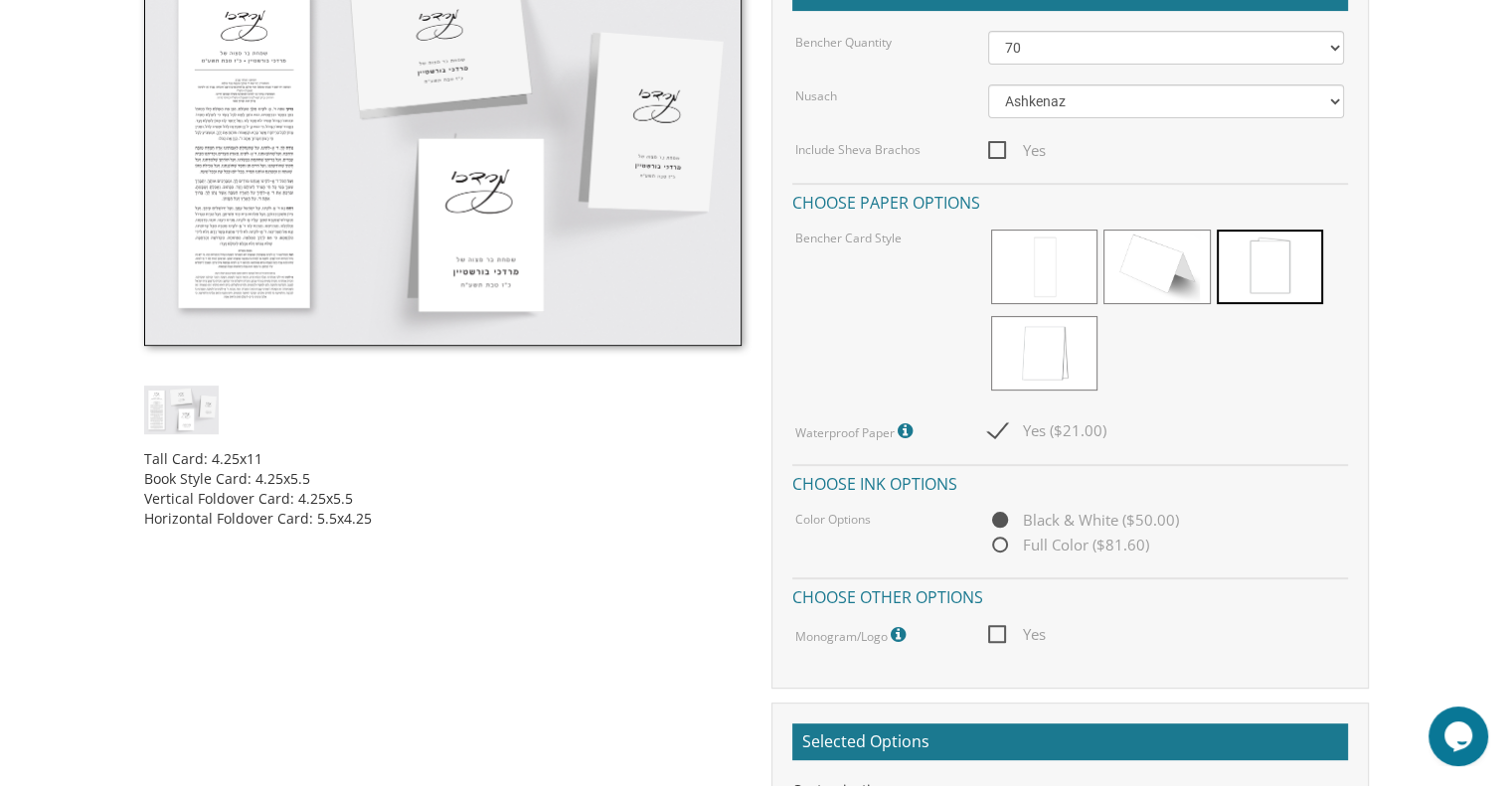 click on "Full Color ($81.60)" at bounding box center (1069, 545) 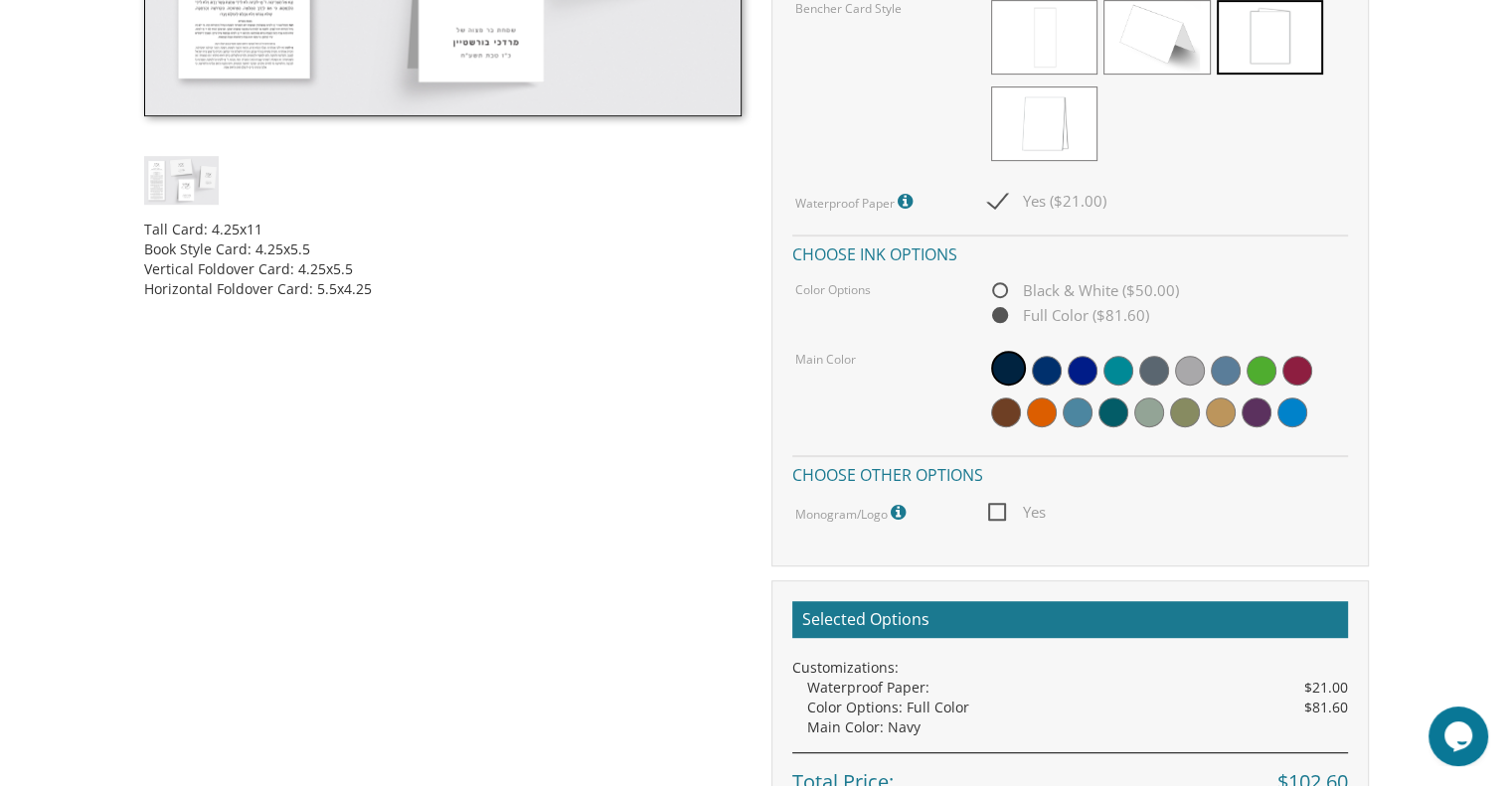 scroll, scrollTop: 870, scrollLeft: 0, axis: vertical 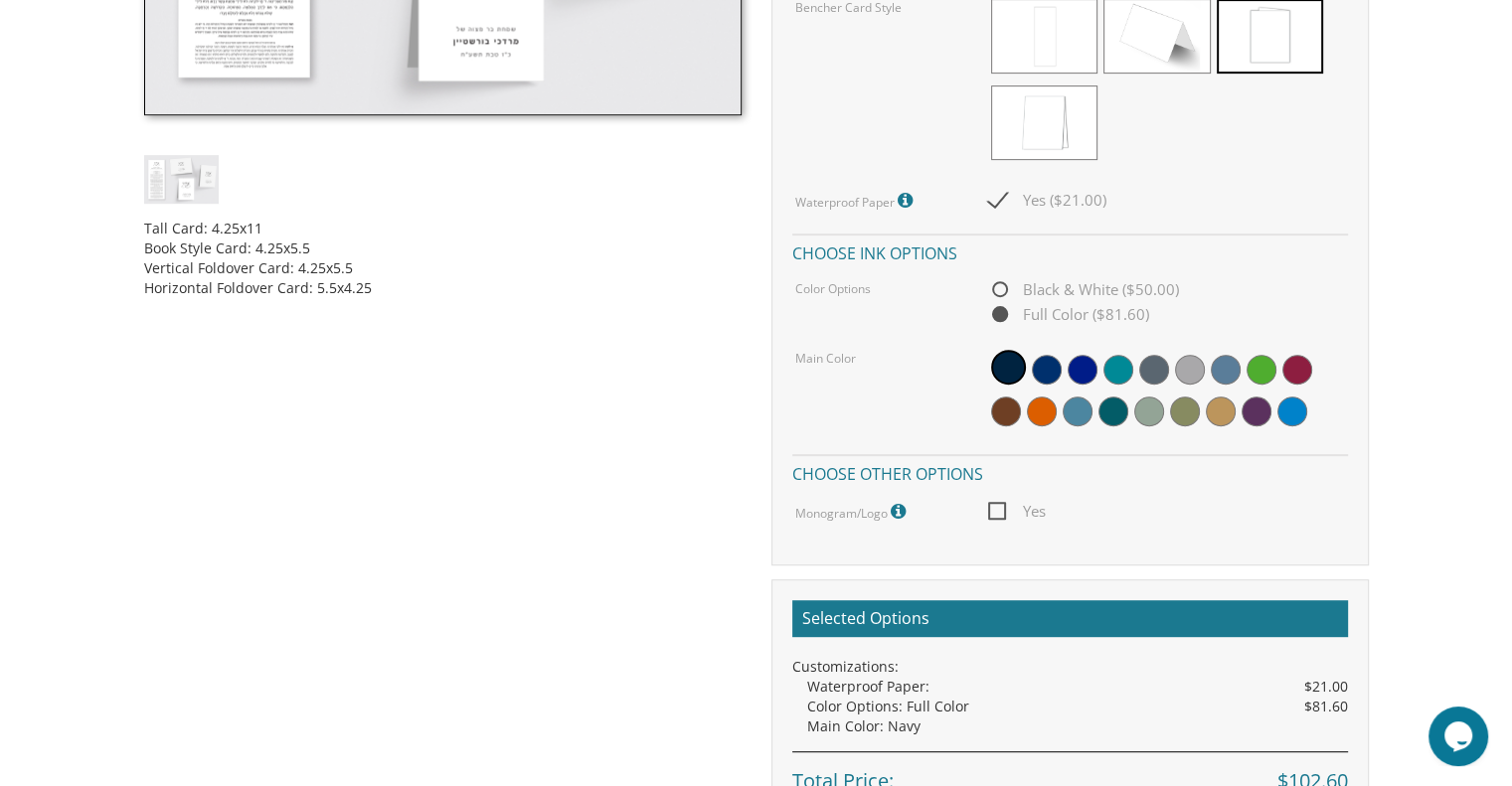 click on "Yes" at bounding box center (1017, 511) 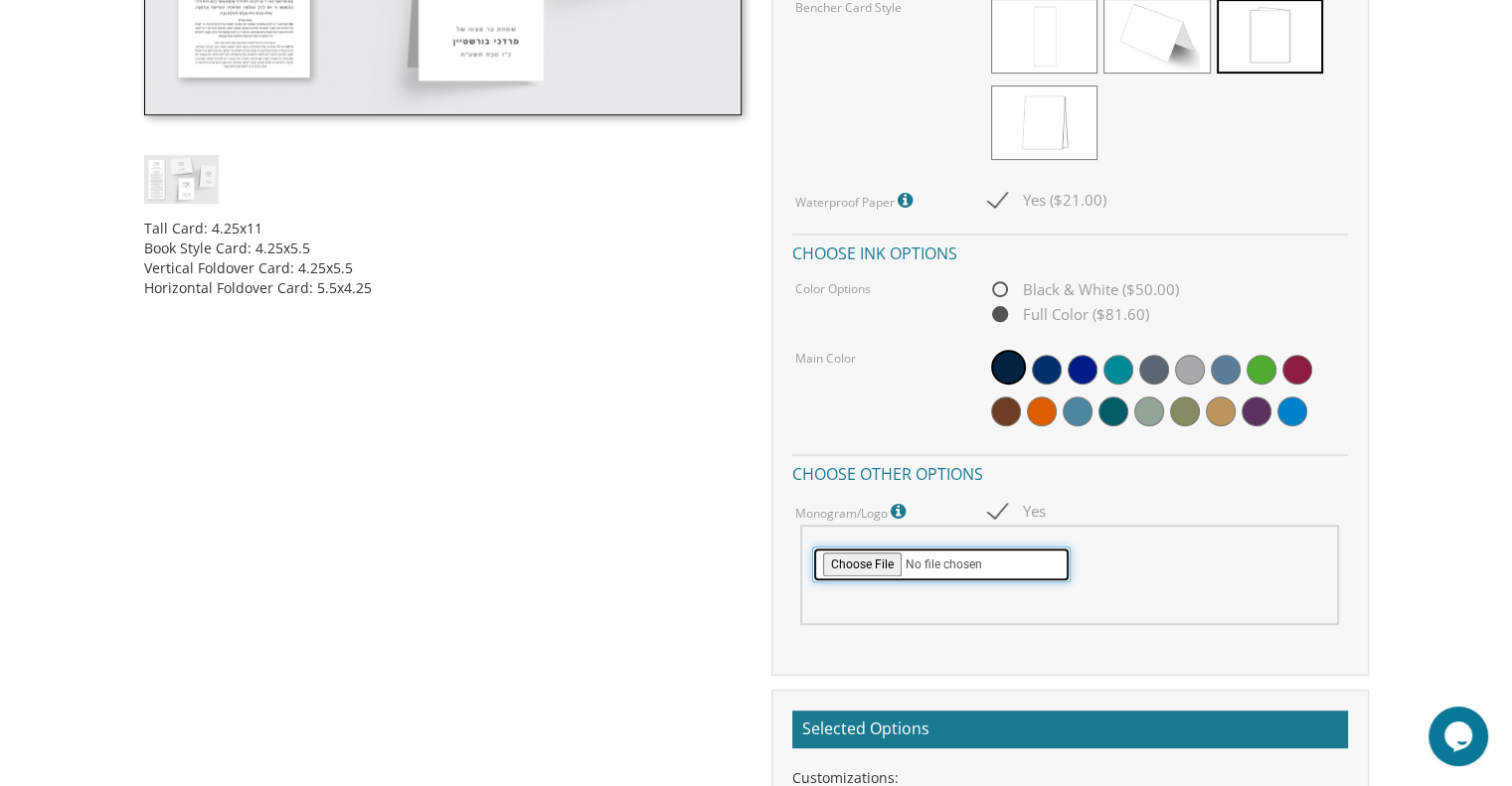 click at bounding box center (941, 564) 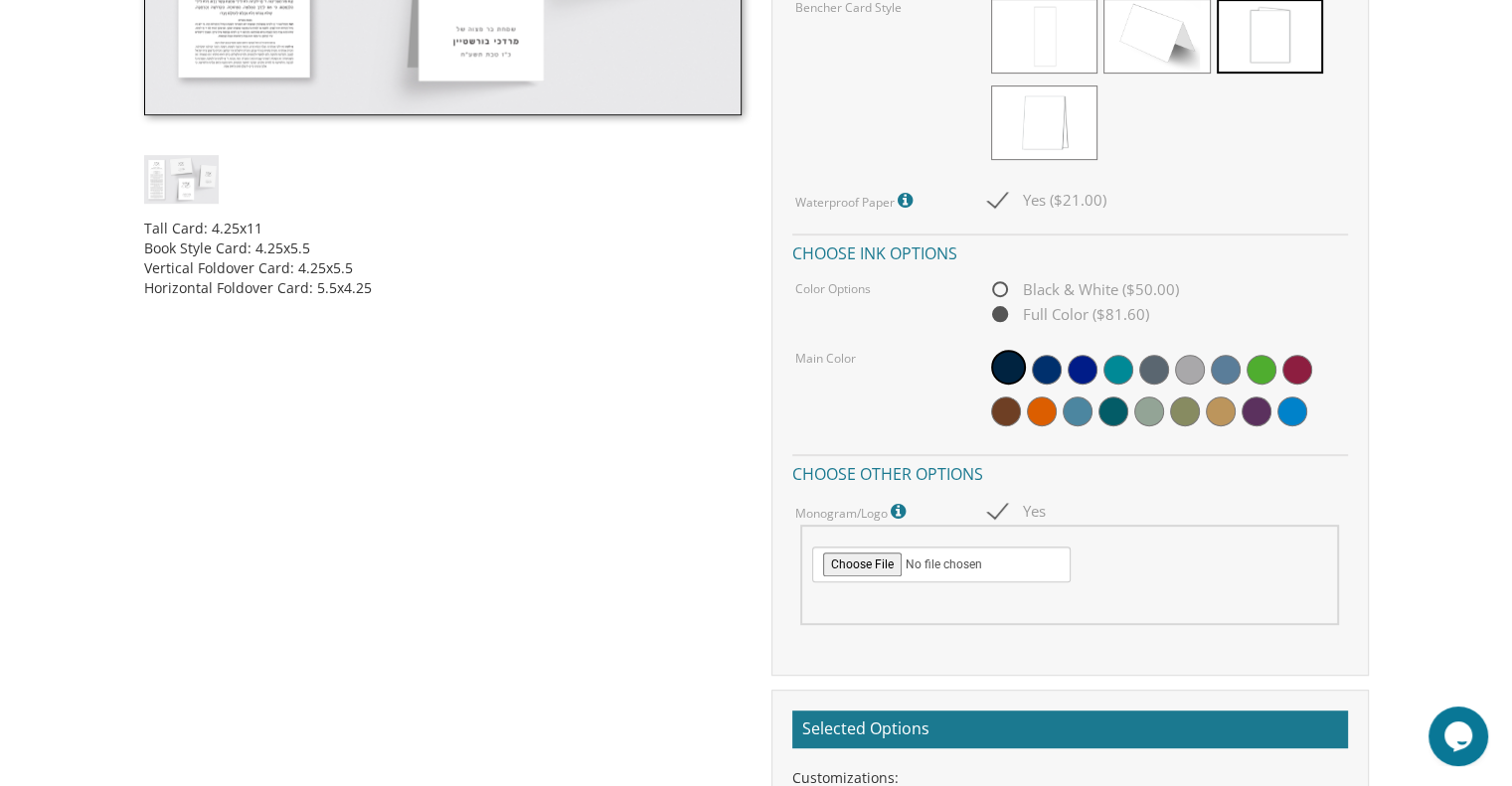 click at bounding box center [1070, 574] 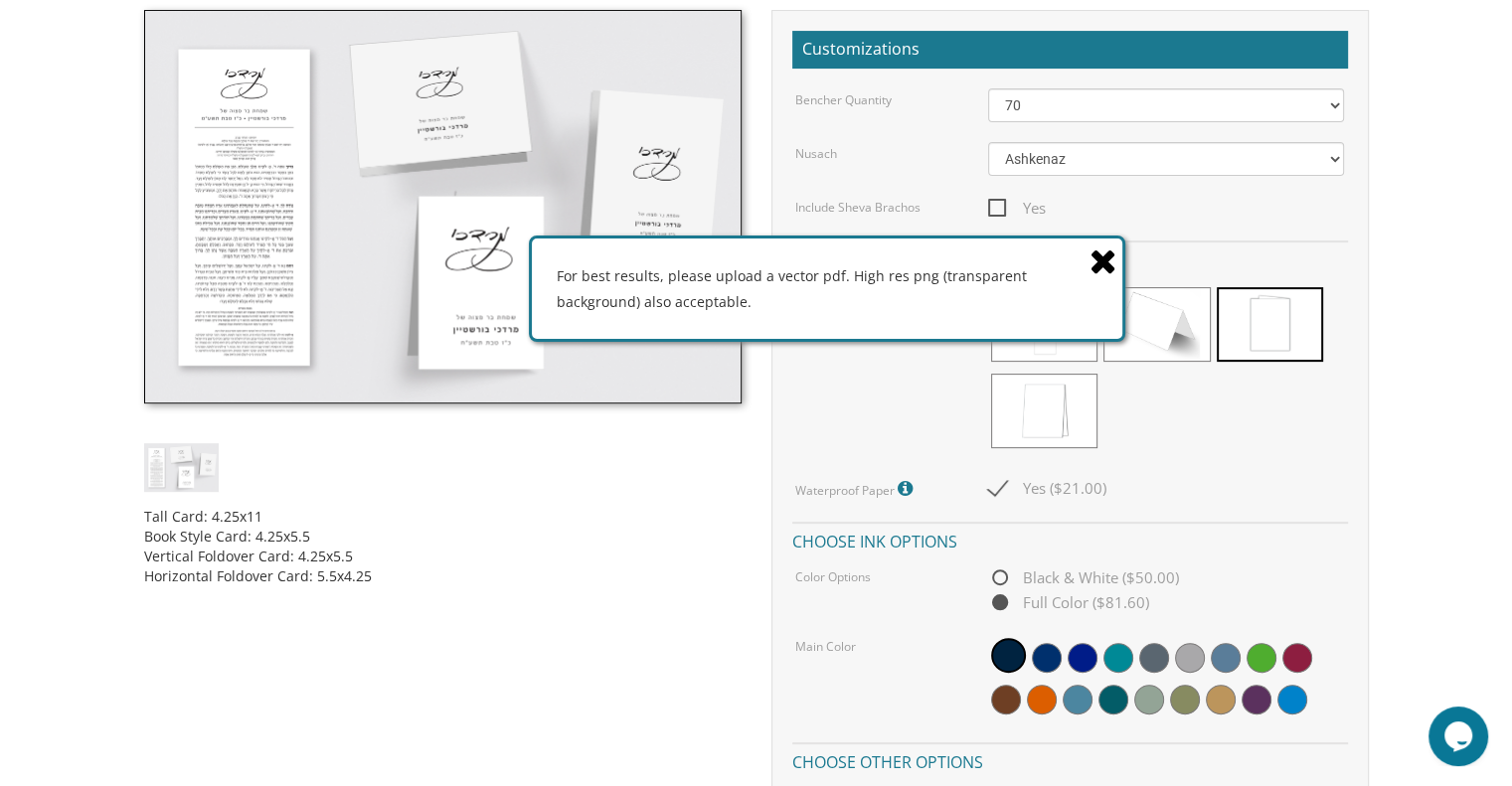 scroll, scrollTop: 576, scrollLeft: 0, axis: vertical 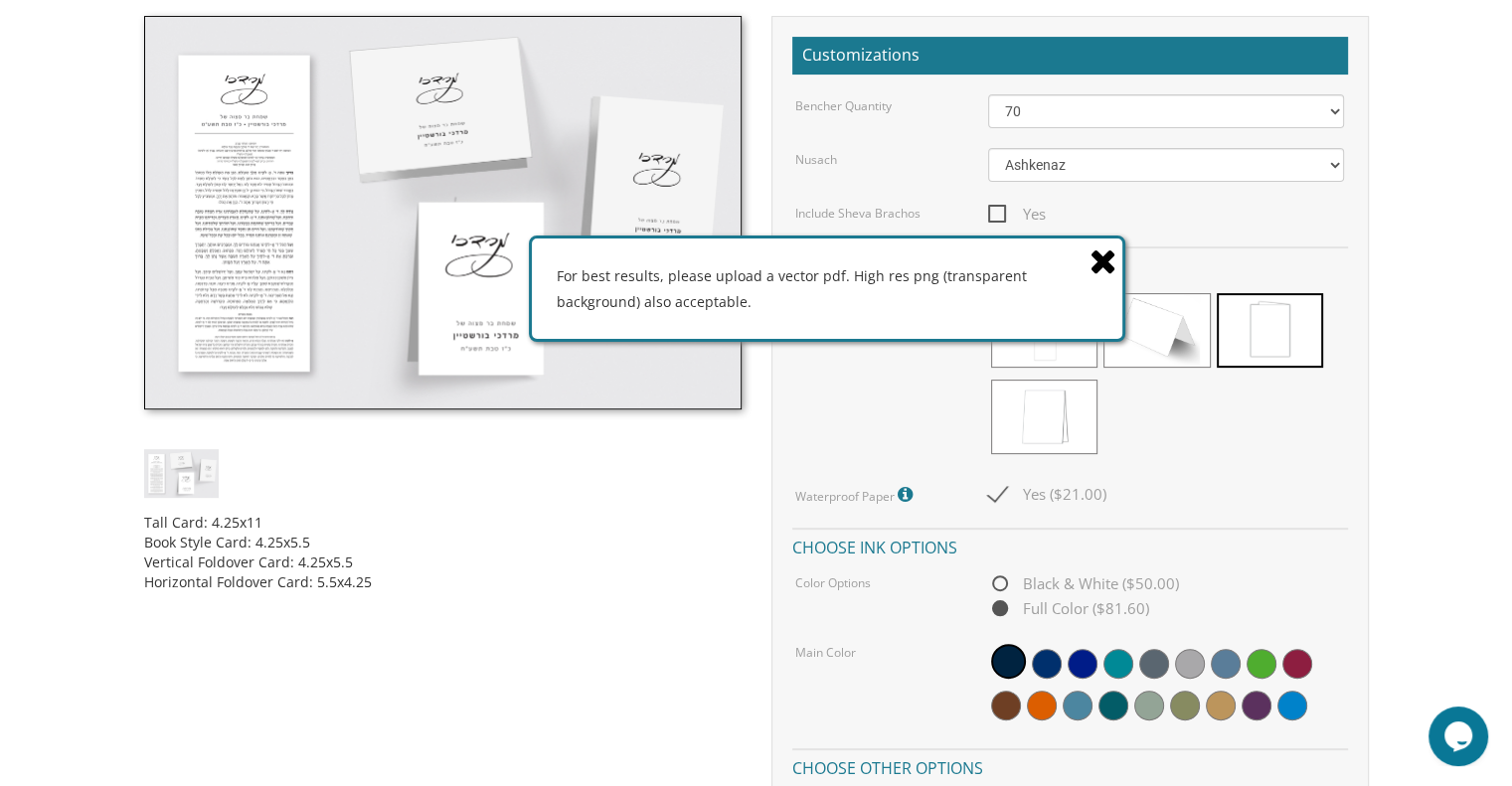 click at bounding box center [442, 213] 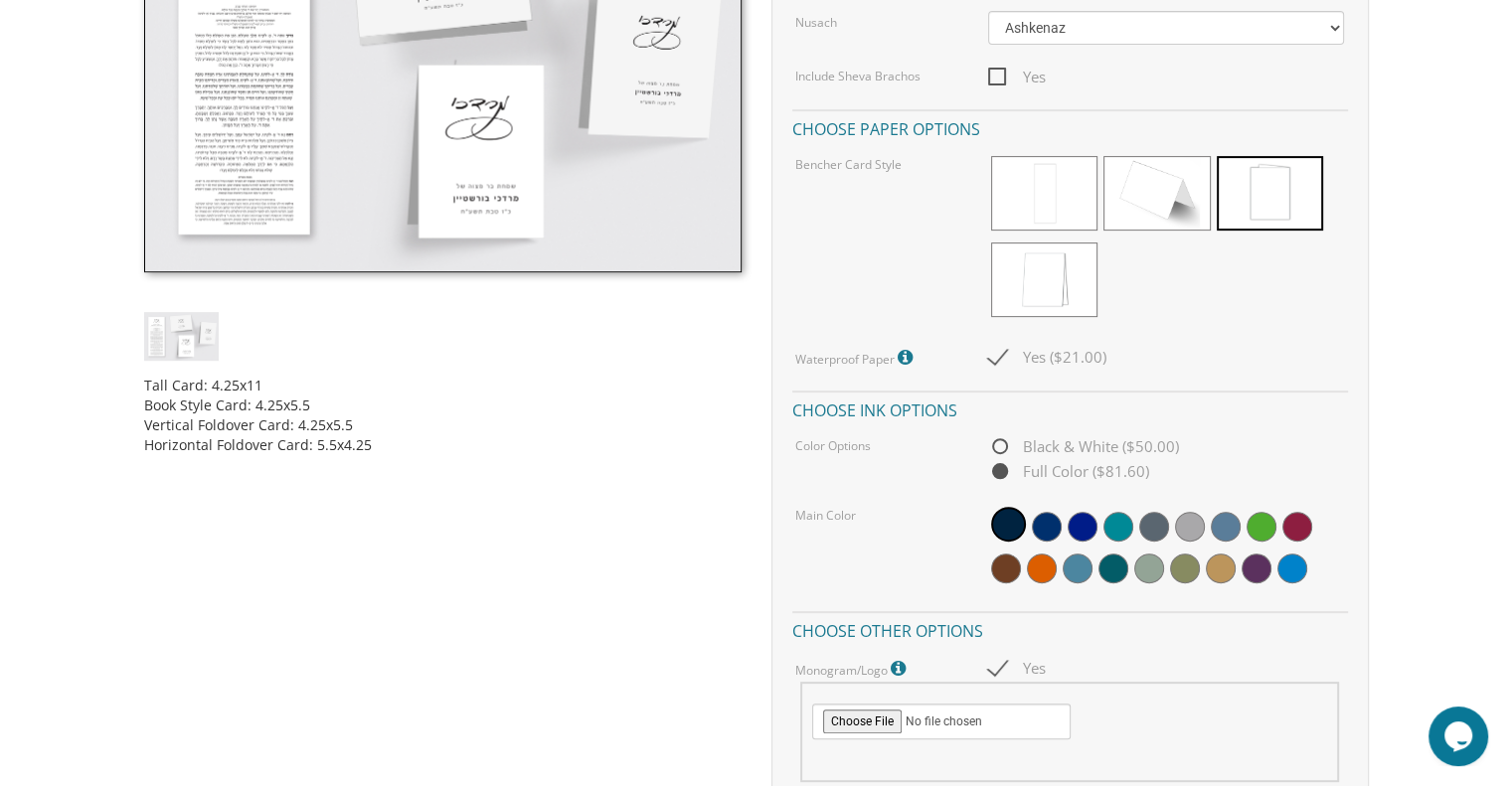 scroll, scrollTop: 714, scrollLeft: 0, axis: vertical 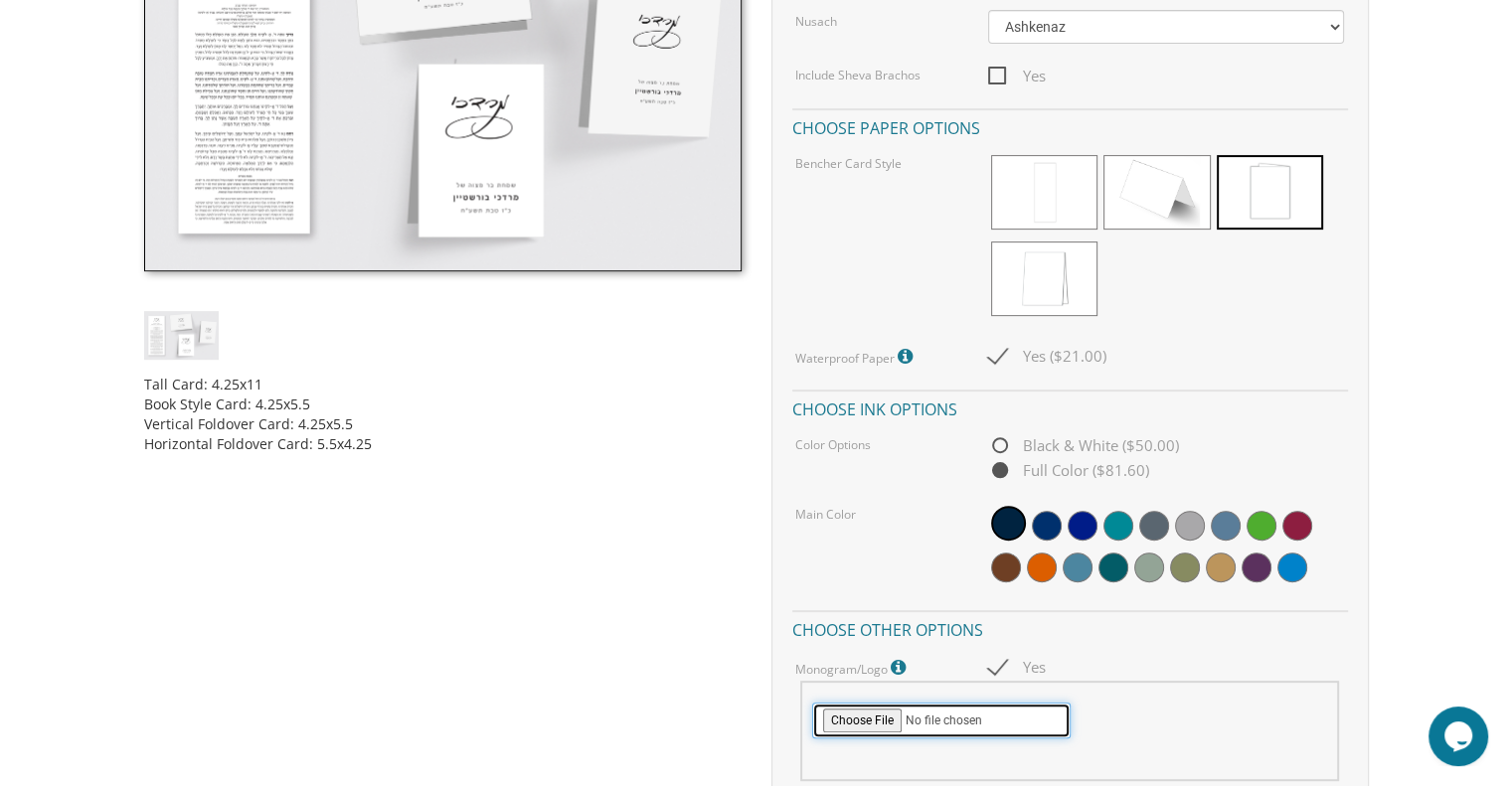click at bounding box center [941, 720] 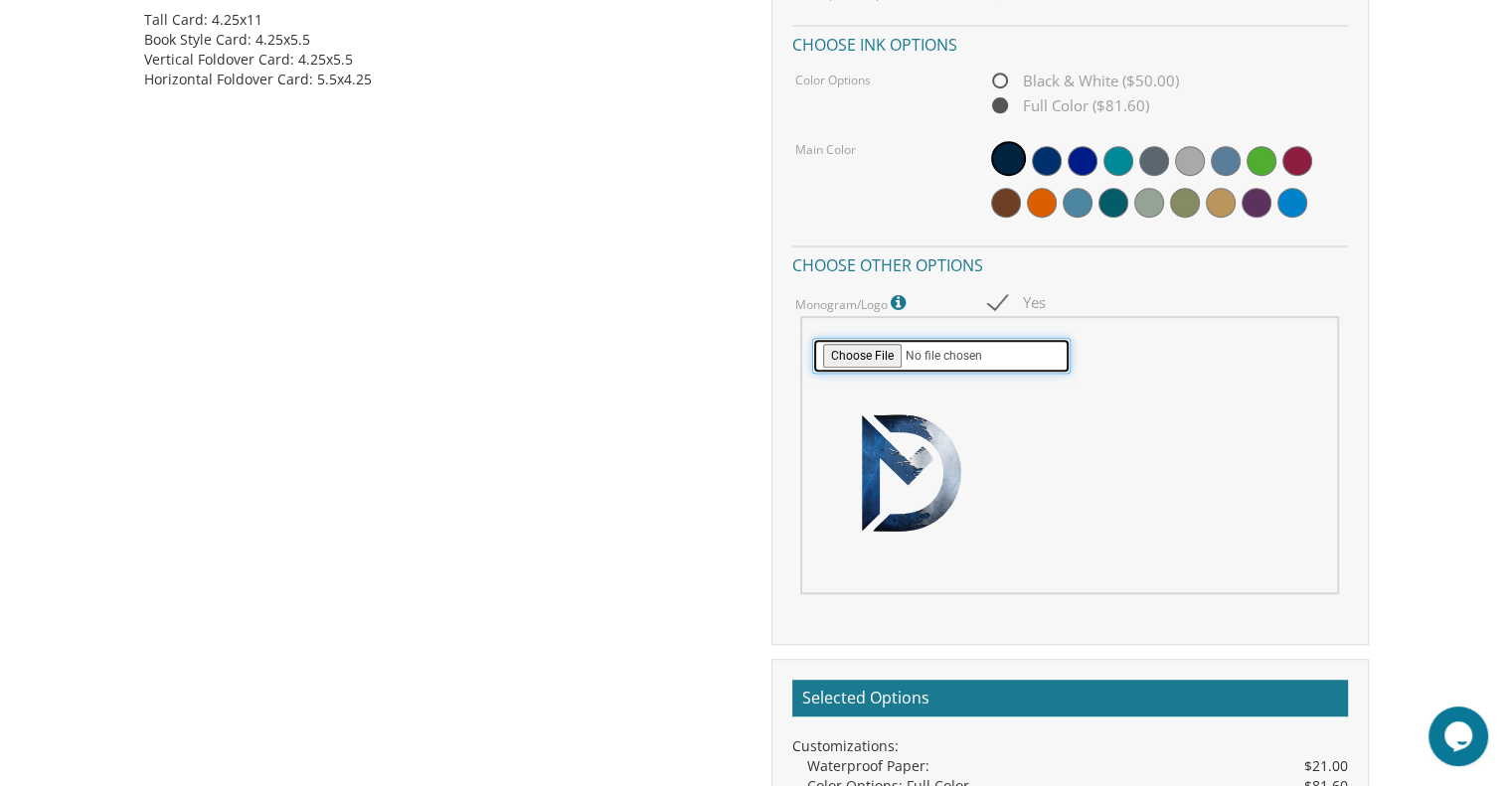 scroll, scrollTop: 1077, scrollLeft: 0, axis: vertical 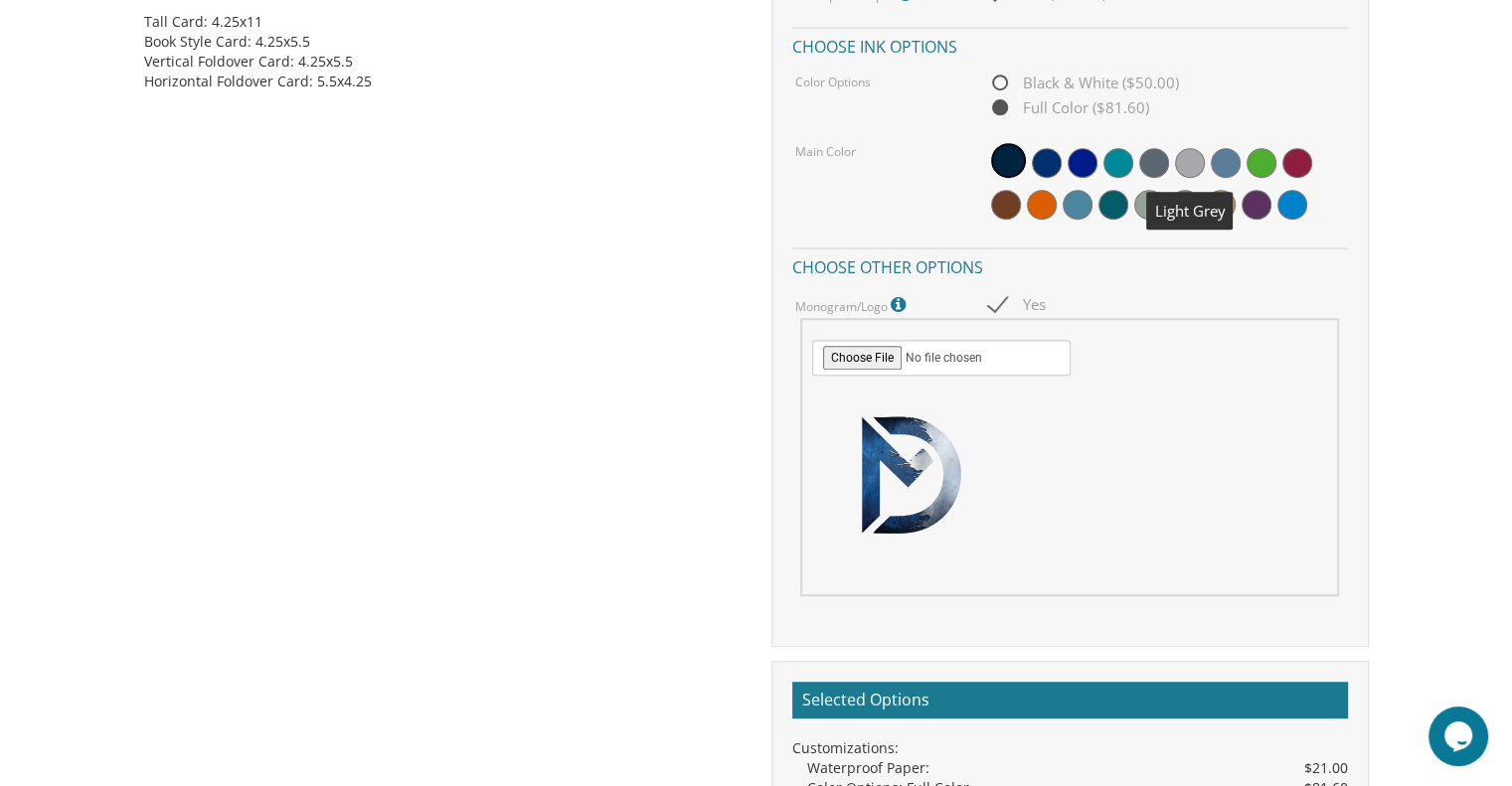click at bounding box center [1190, 163] 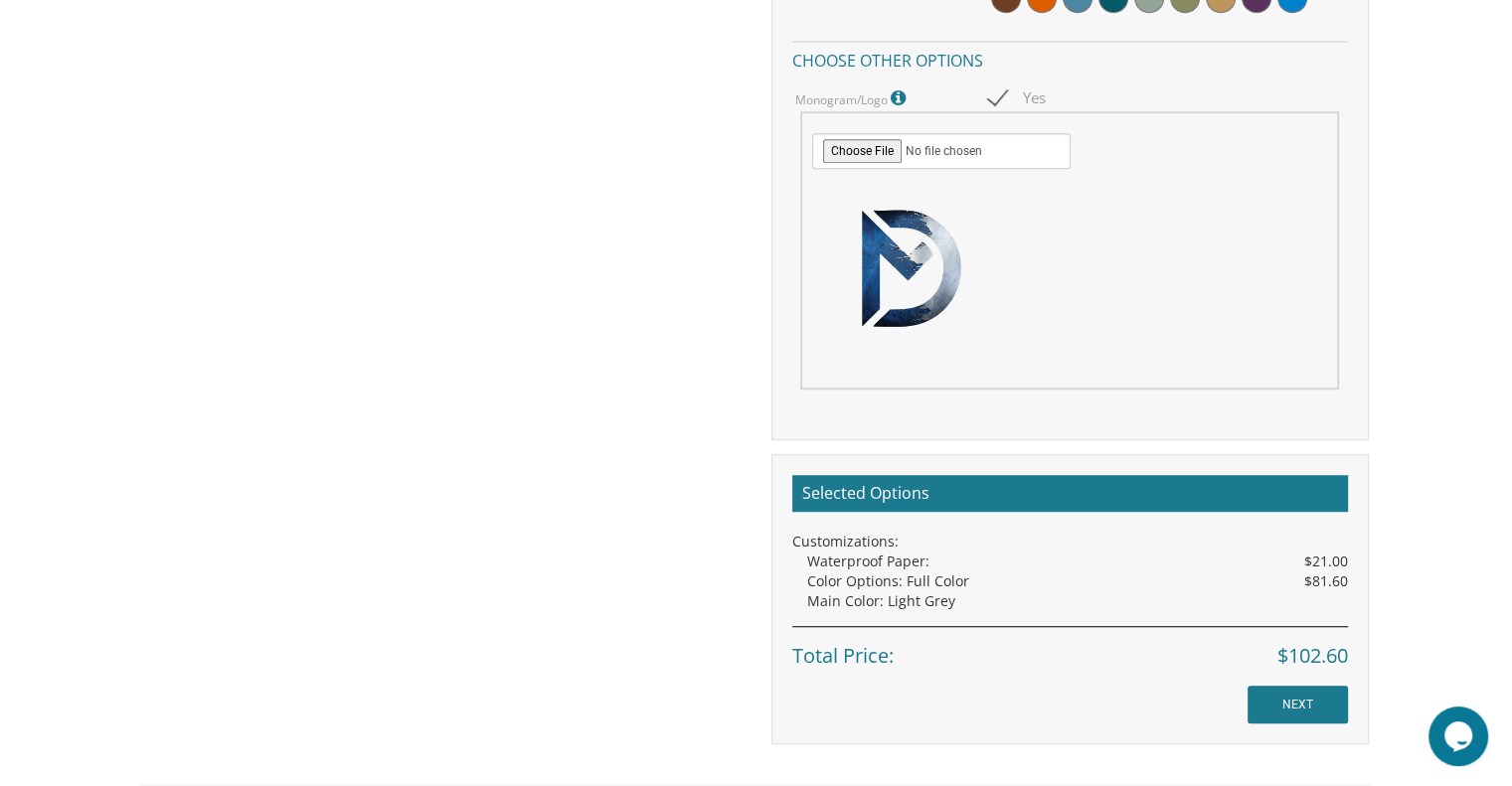 scroll, scrollTop: 1286, scrollLeft: 0, axis: vertical 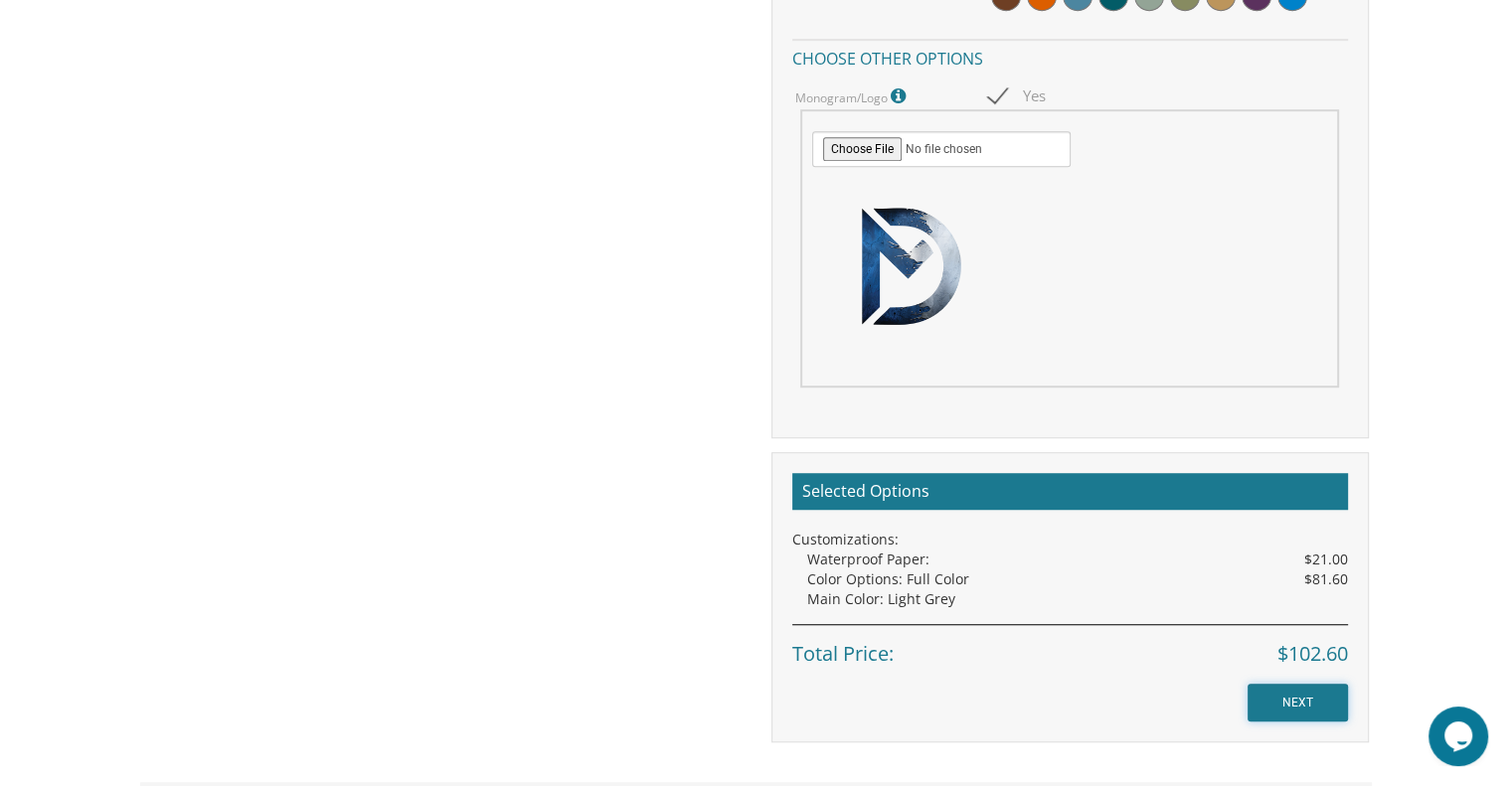 click on "NEXT" at bounding box center [1297, 703] 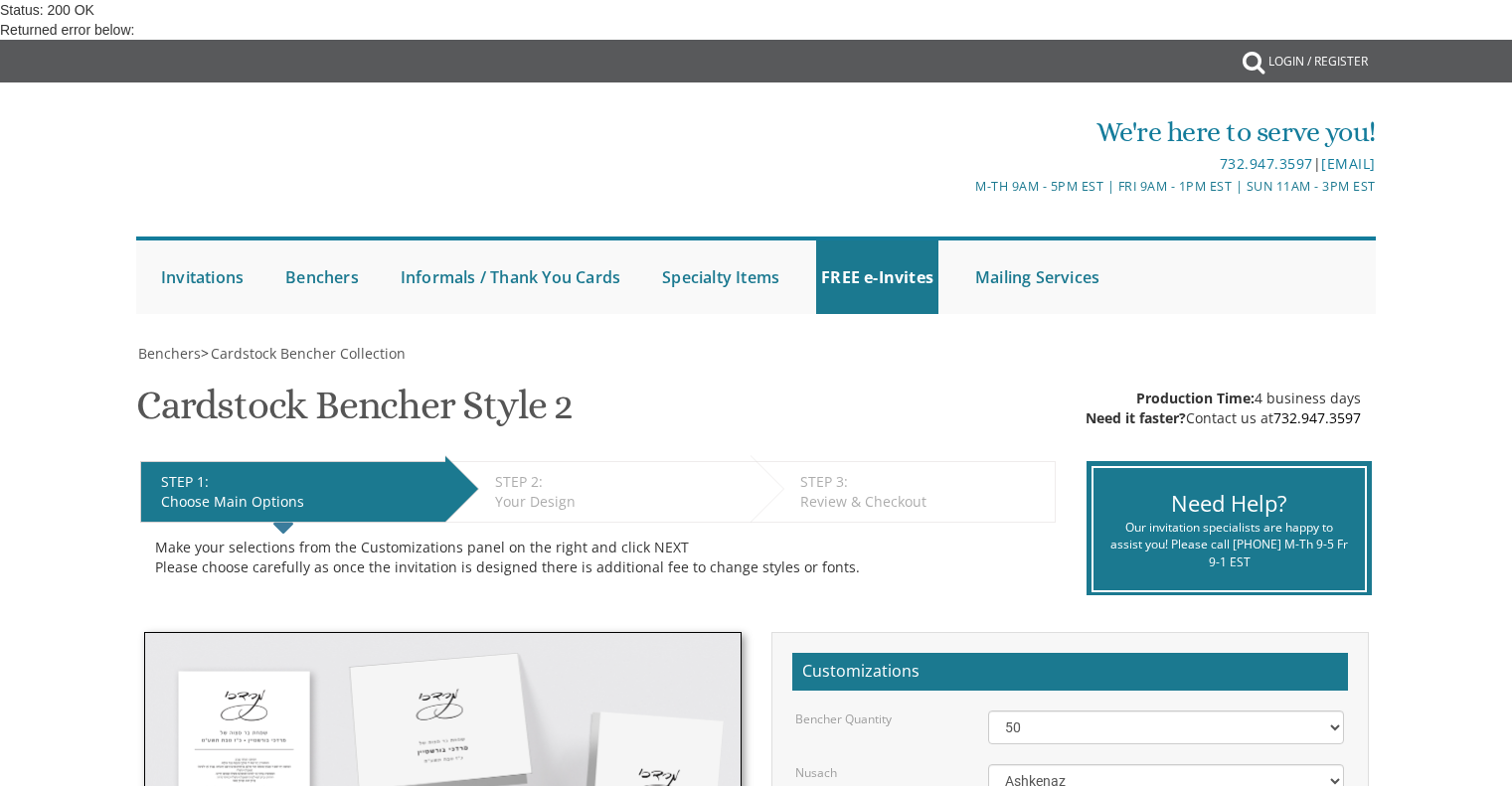 scroll, scrollTop: 0, scrollLeft: 0, axis: both 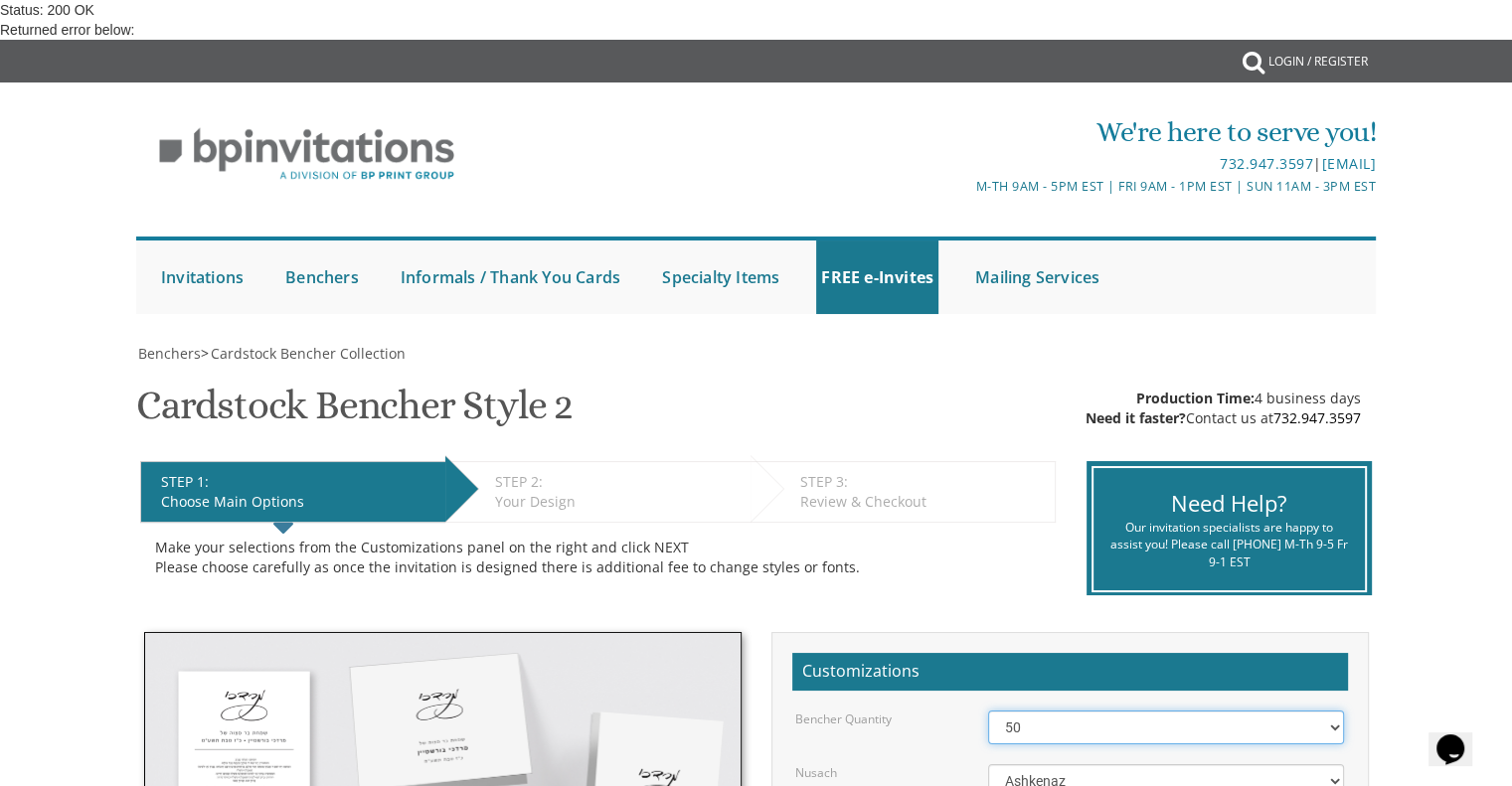 click on "50 60 70 80 90 100 125 150 175 200 225 250 275 300 325 350 375 400 425 450 475 500" at bounding box center [1166, 727] 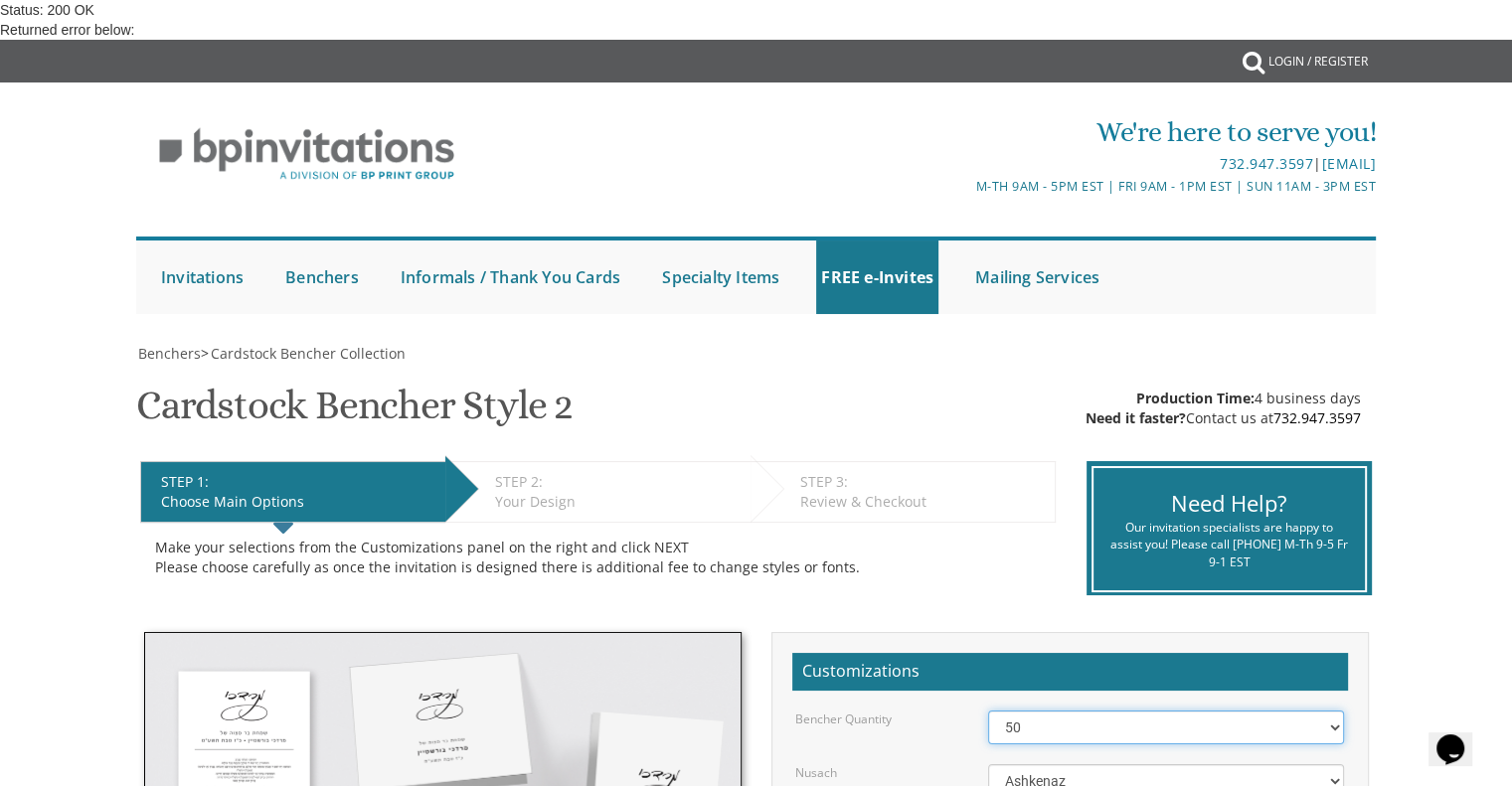 select on "70" 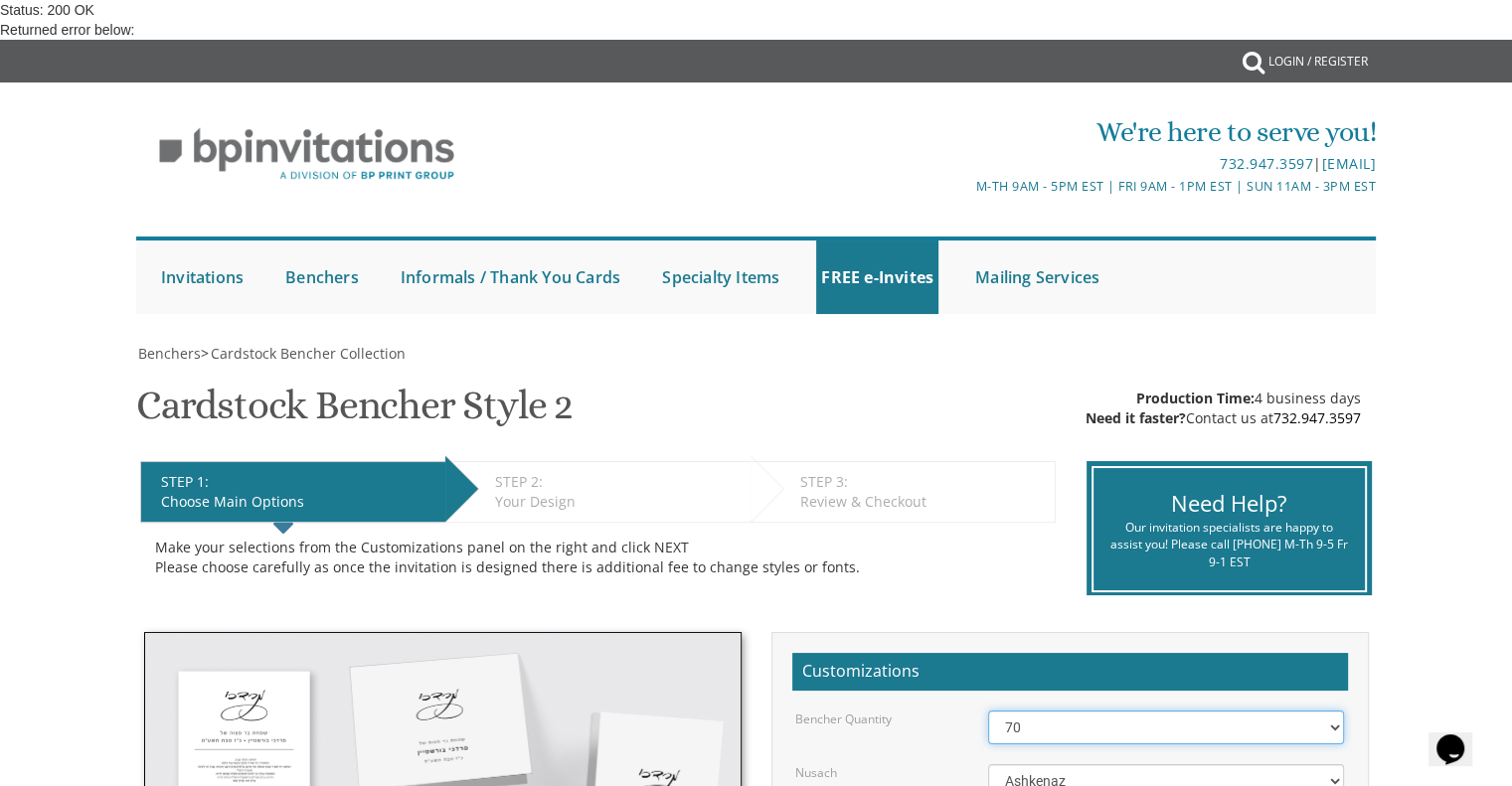 click on "50 60 70 80 90 100 125 150 175 200 225 250 275 300 325 350 375 400 425 450 475 500" at bounding box center [1166, 727] 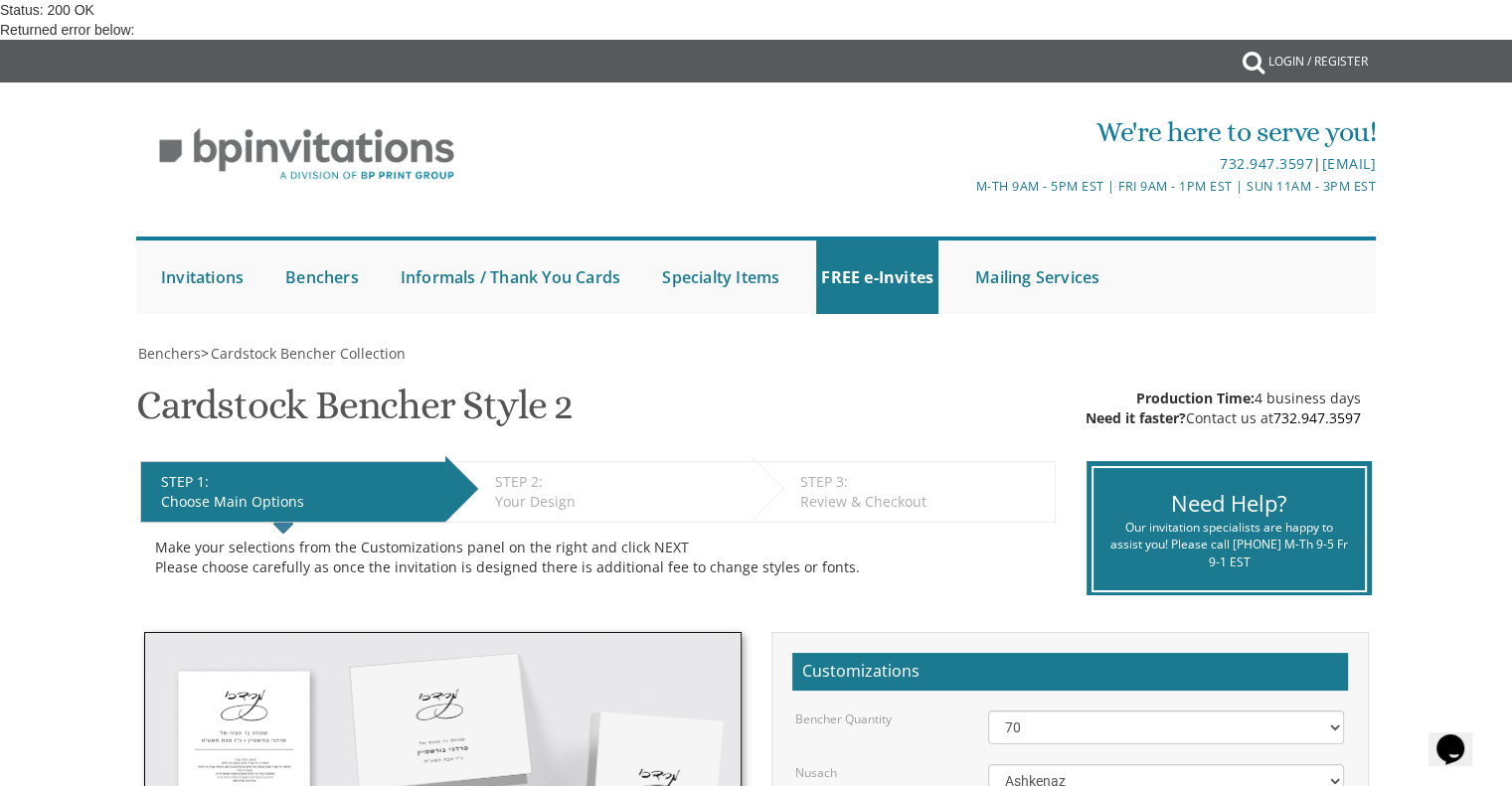 click at bounding box center [1269, 946] 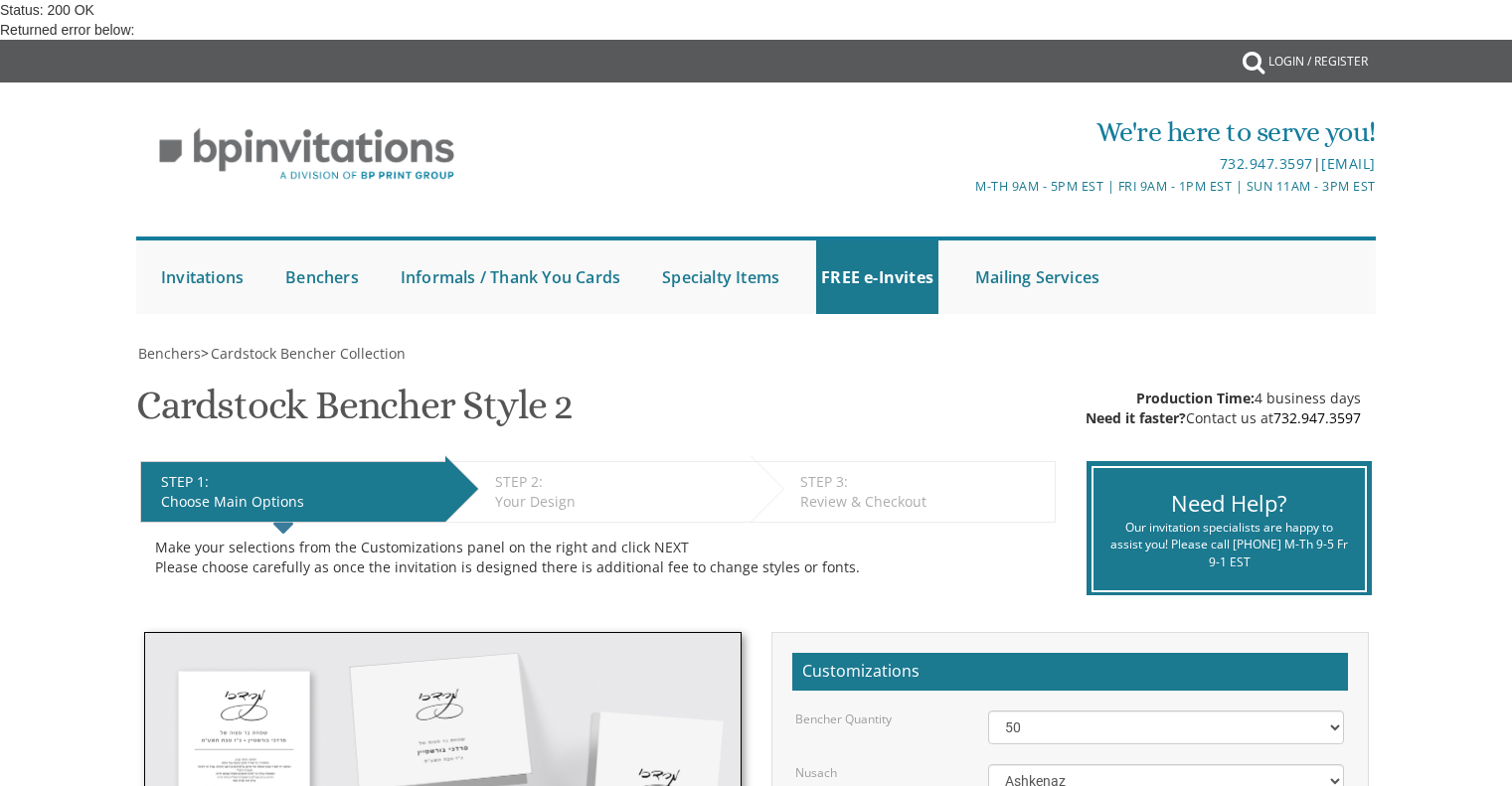scroll, scrollTop: 0, scrollLeft: 0, axis: both 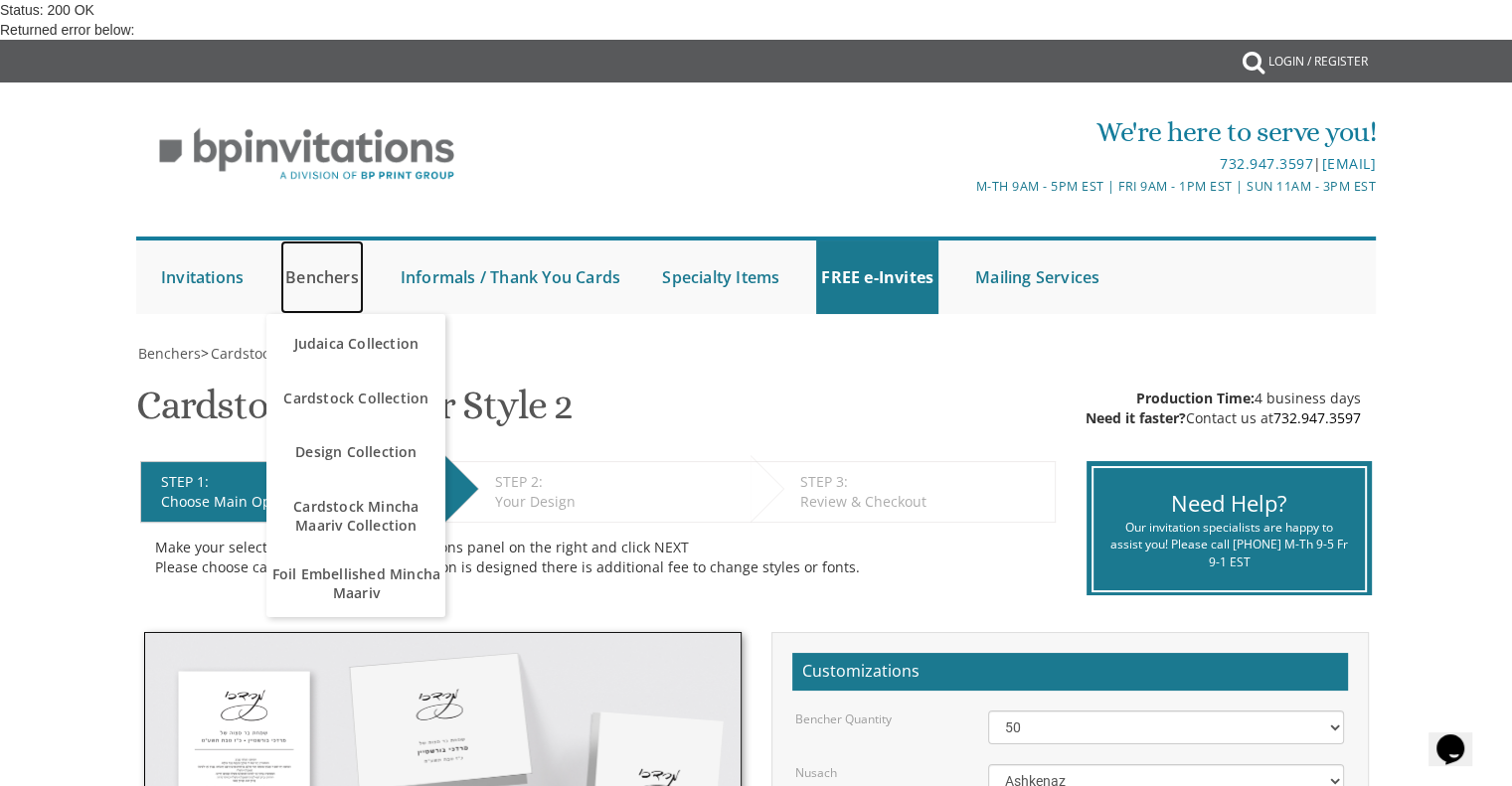 click on "Benchers" at bounding box center [322, 277] 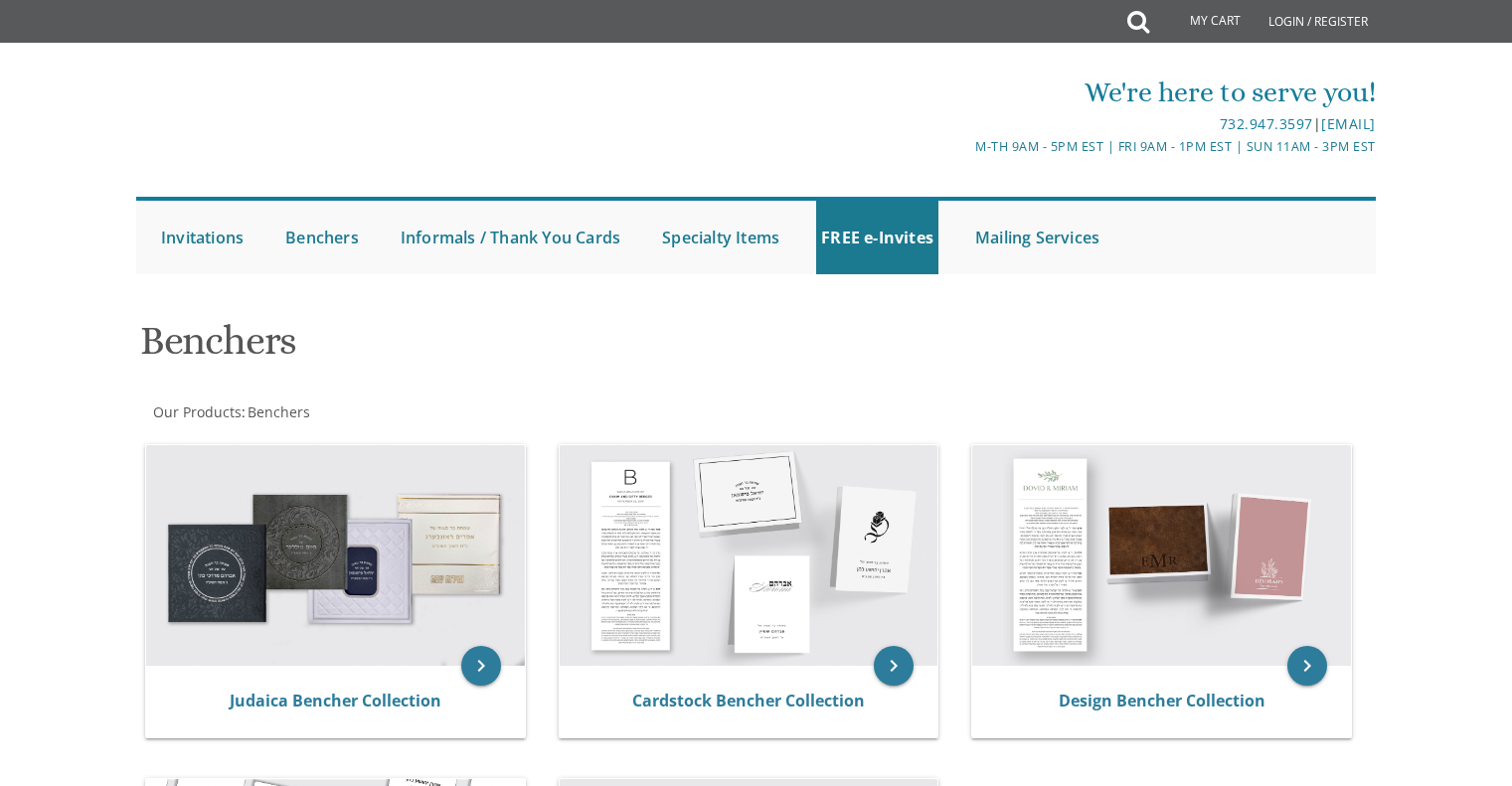 scroll, scrollTop: 0, scrollLeft: 0, axis: both 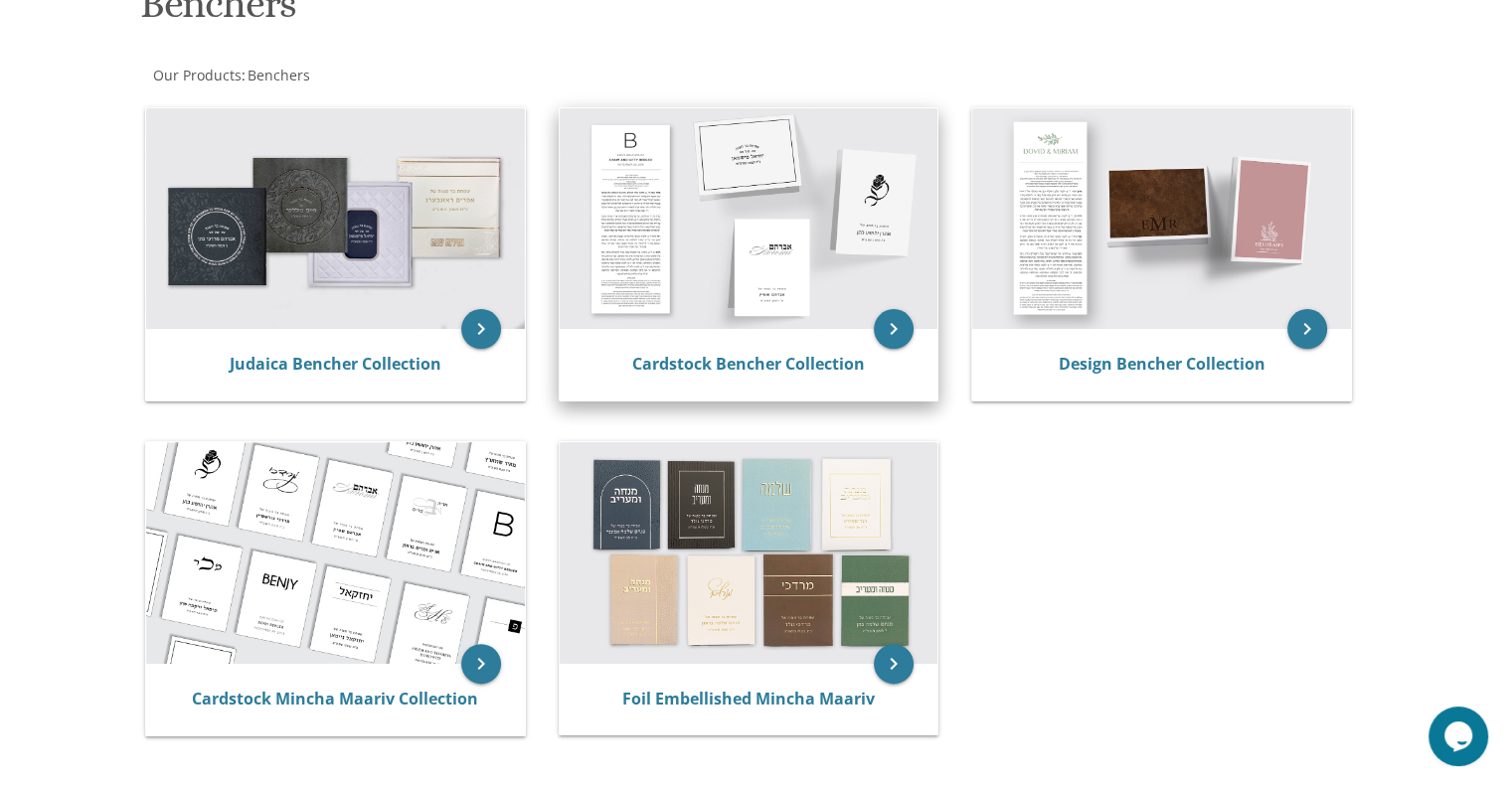 click at bounding box center [749, 219] 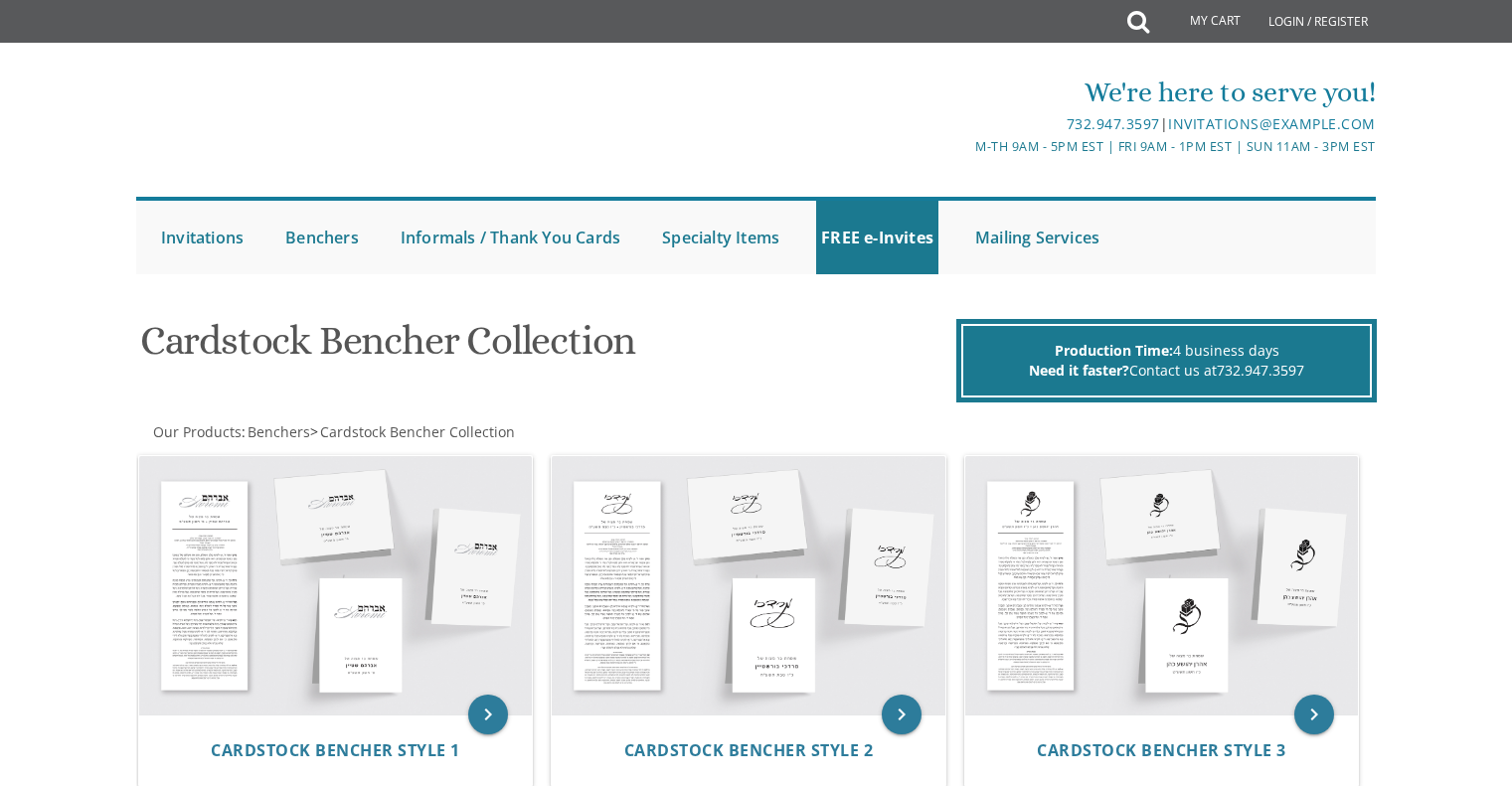 scroll, scrollTop: 0, scrollLeft: 0, axis: both 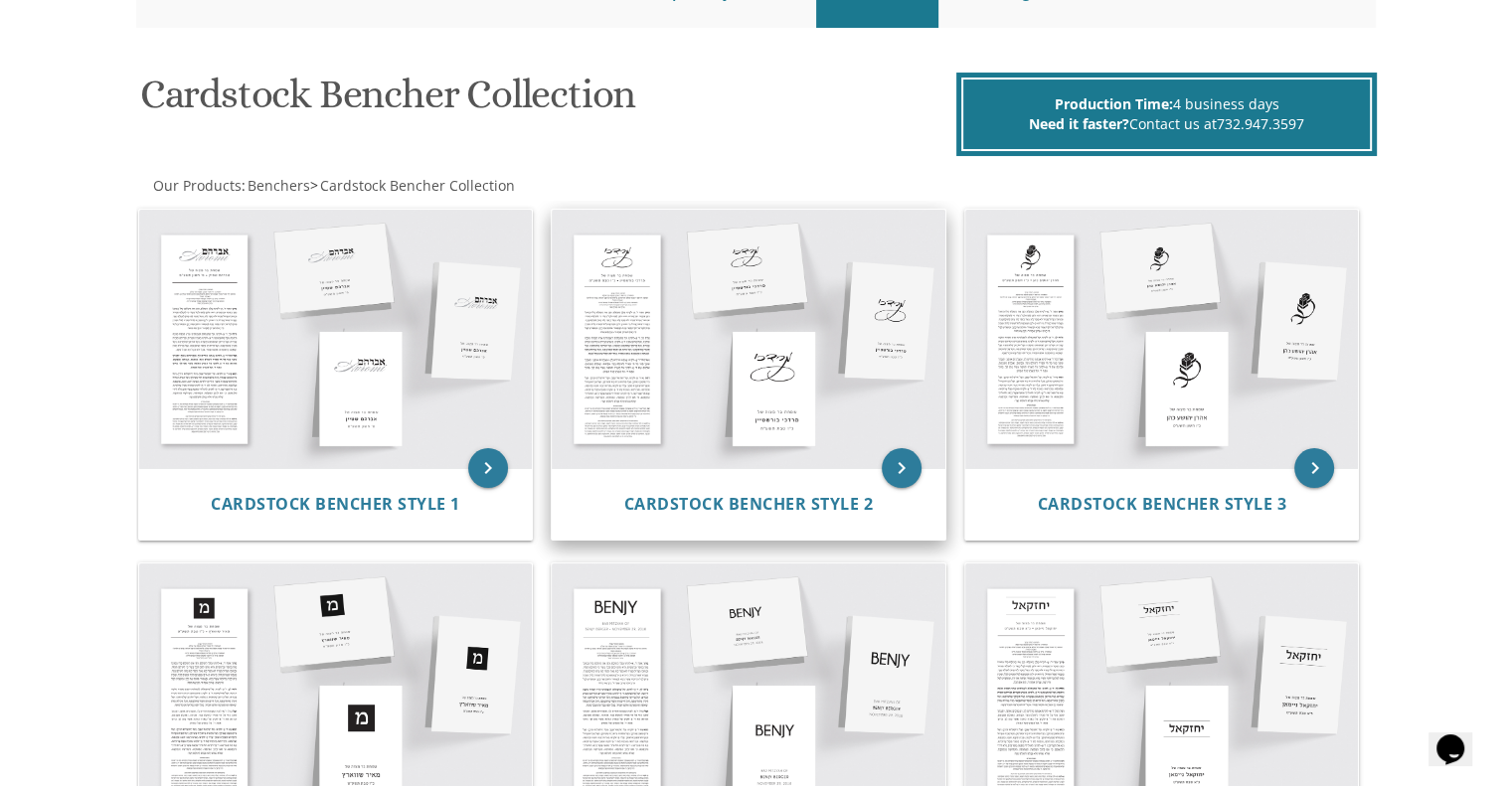 click at bounding box center (749, 339) 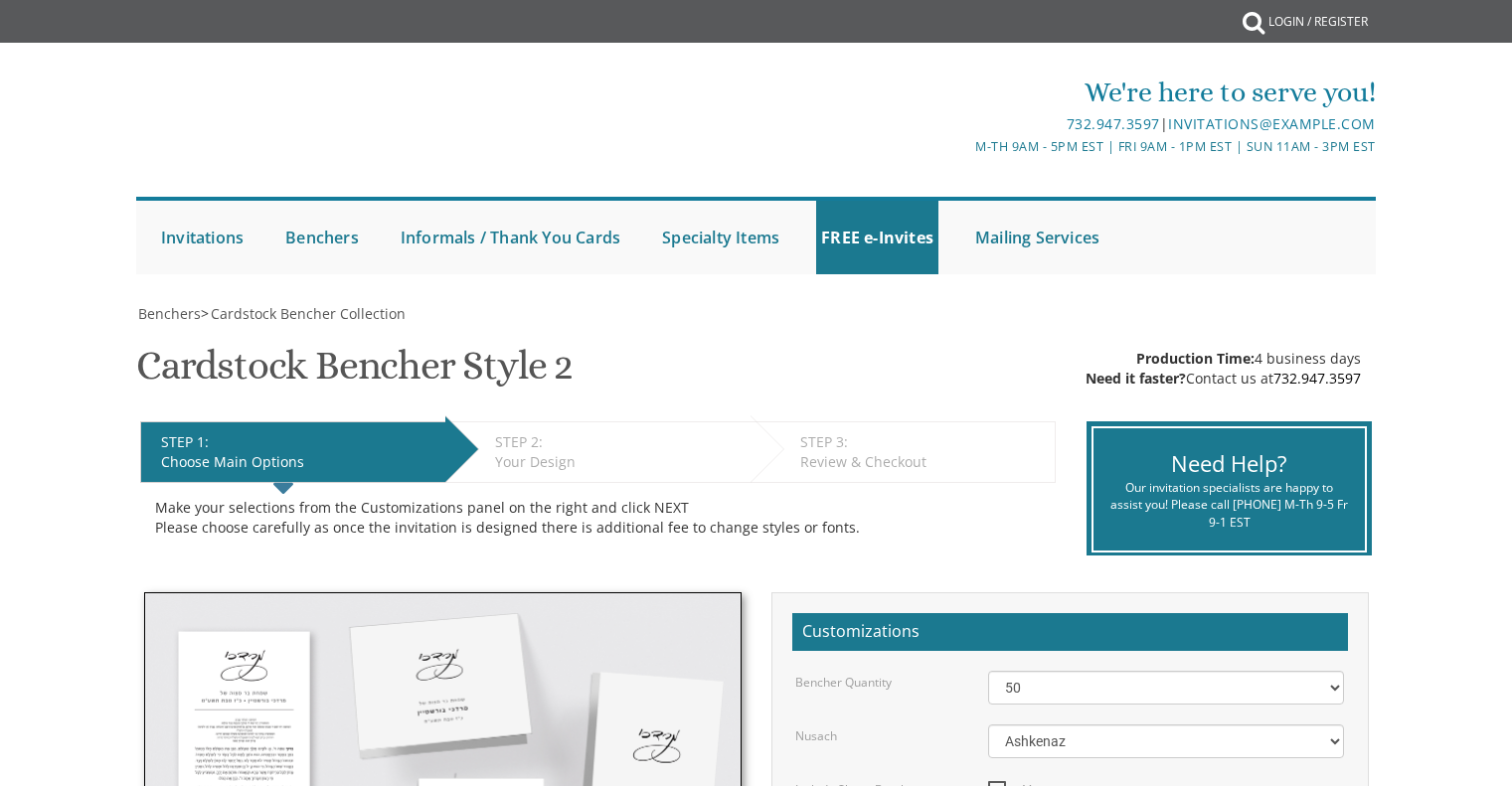 scroll, scrollTop: 0, scrollLeft: 0, axis: both 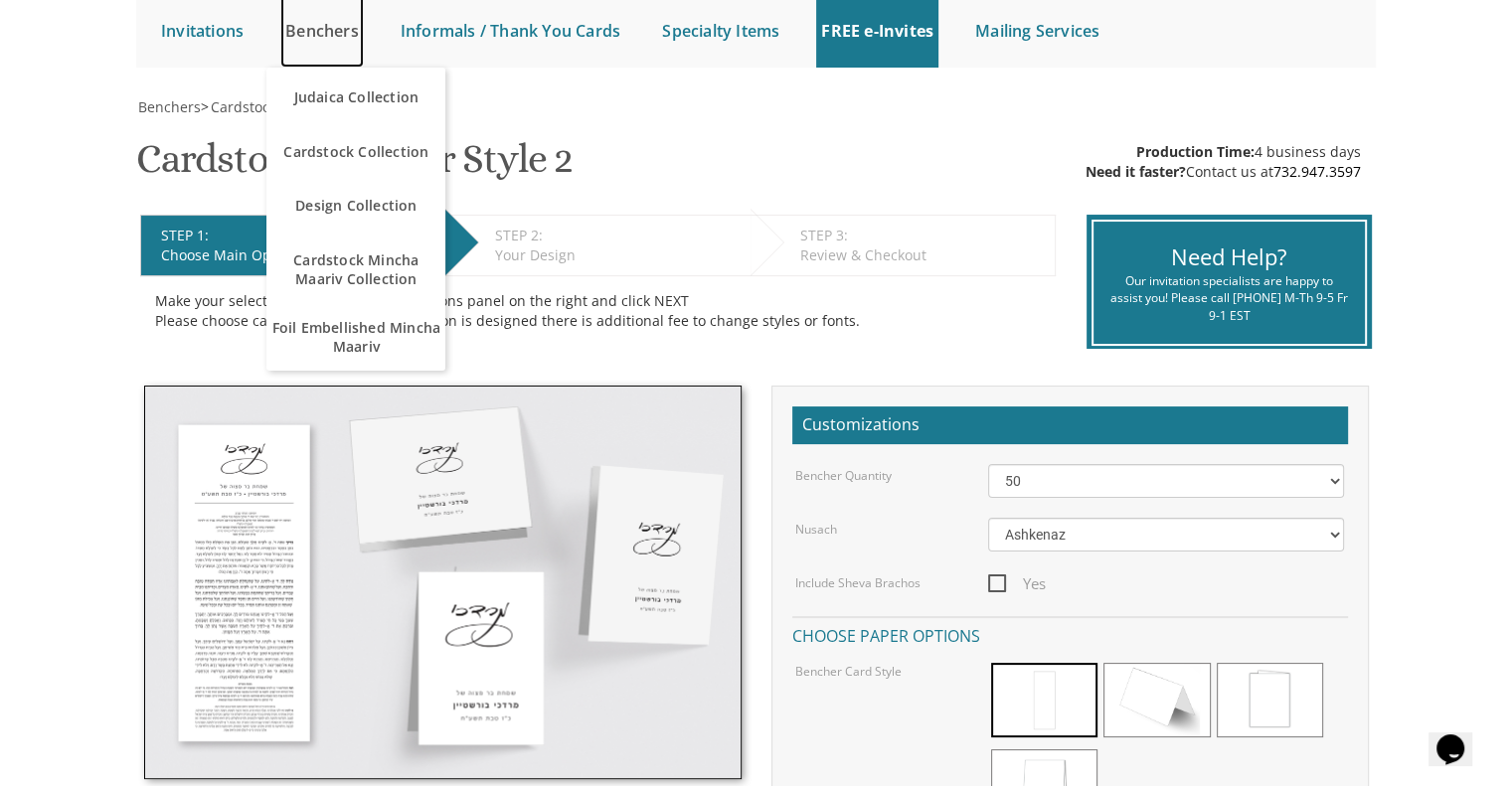 click on "Benchers" at bounding box center [322, 31] 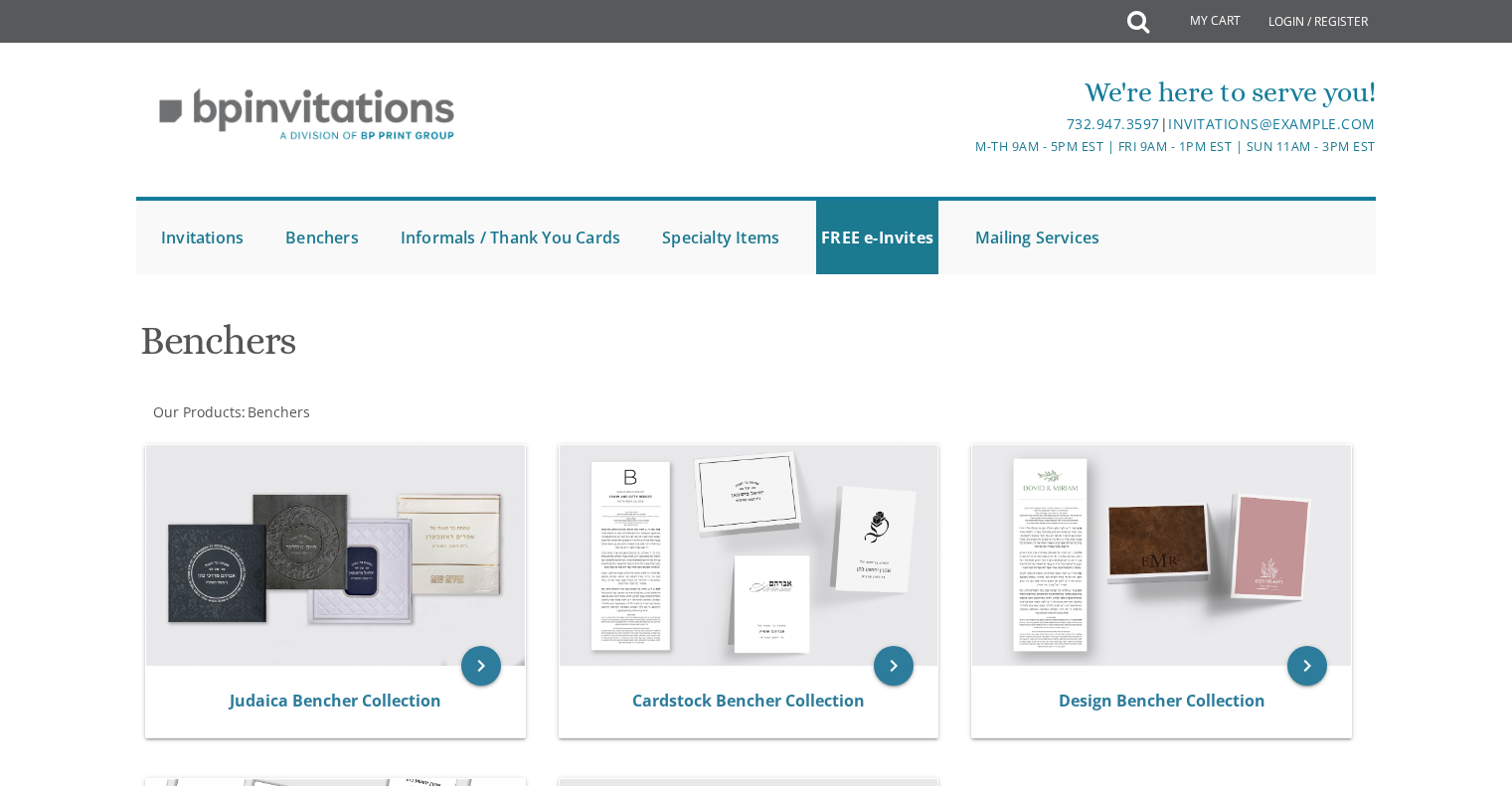 scroll, scrollTop: 0, scrollLeft: 0, axis: both 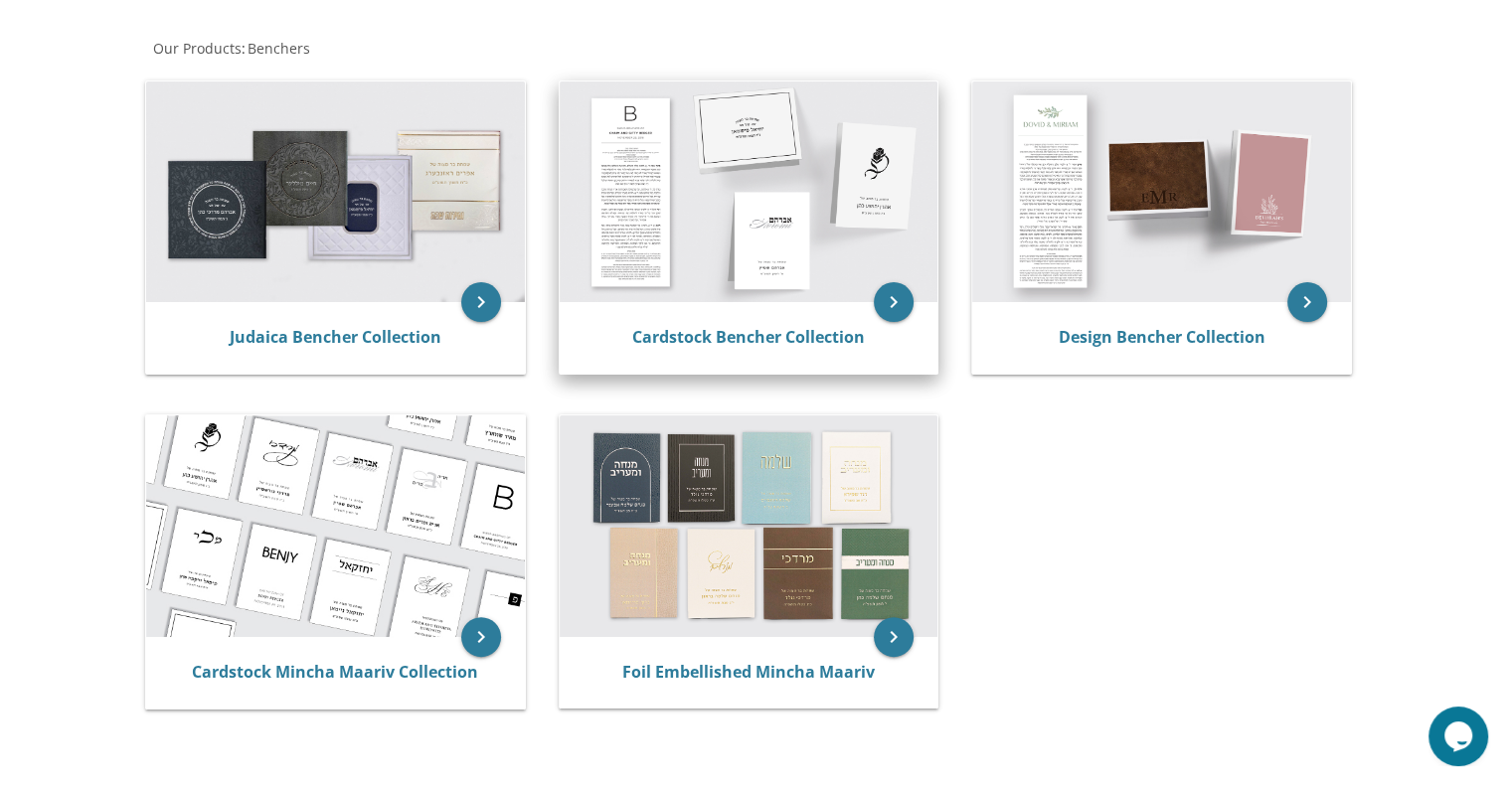 click at bounding box center (749, 192) 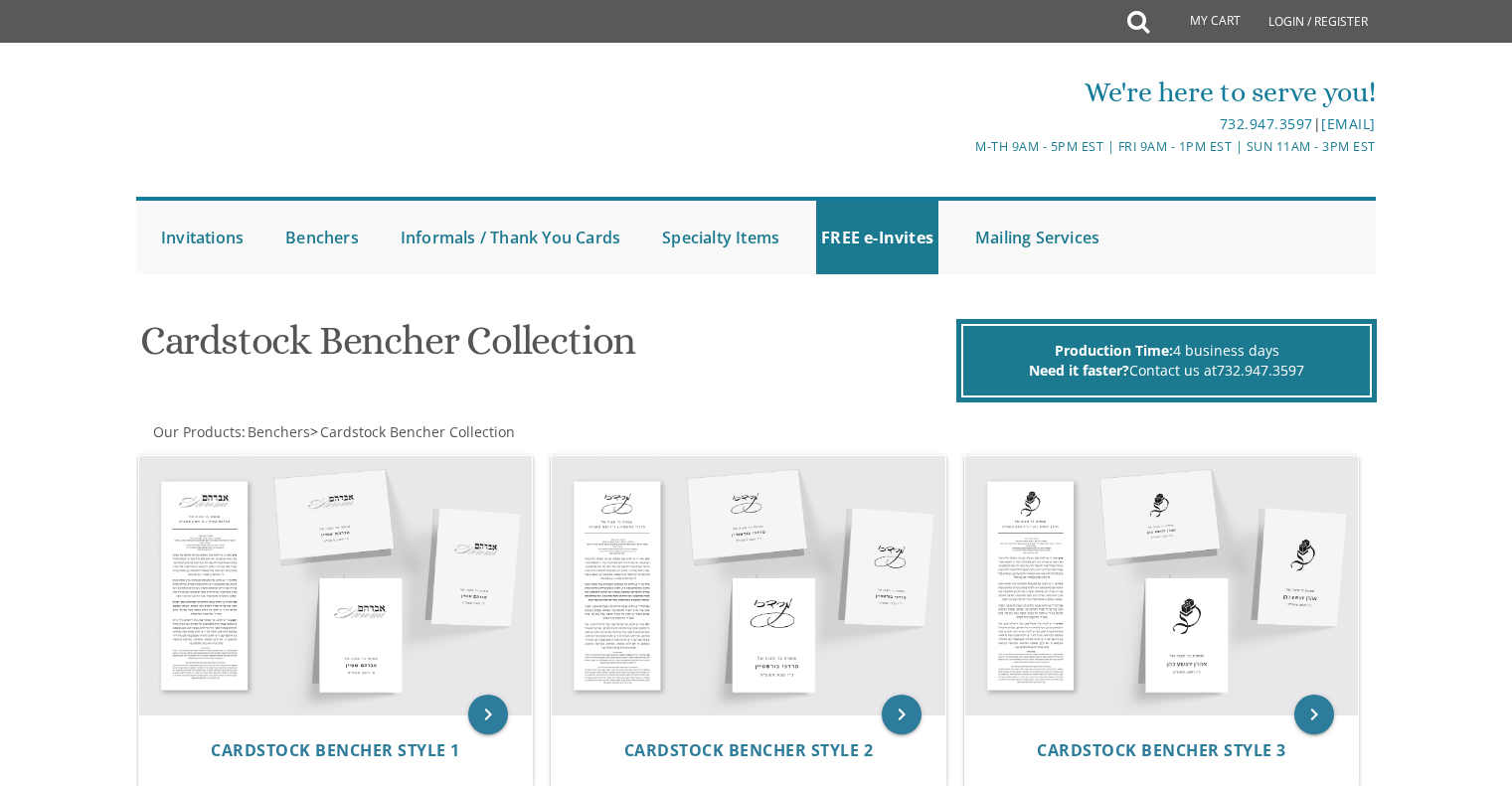 scroll, scrollTop: 0, scrollLeft: 0, axis: both 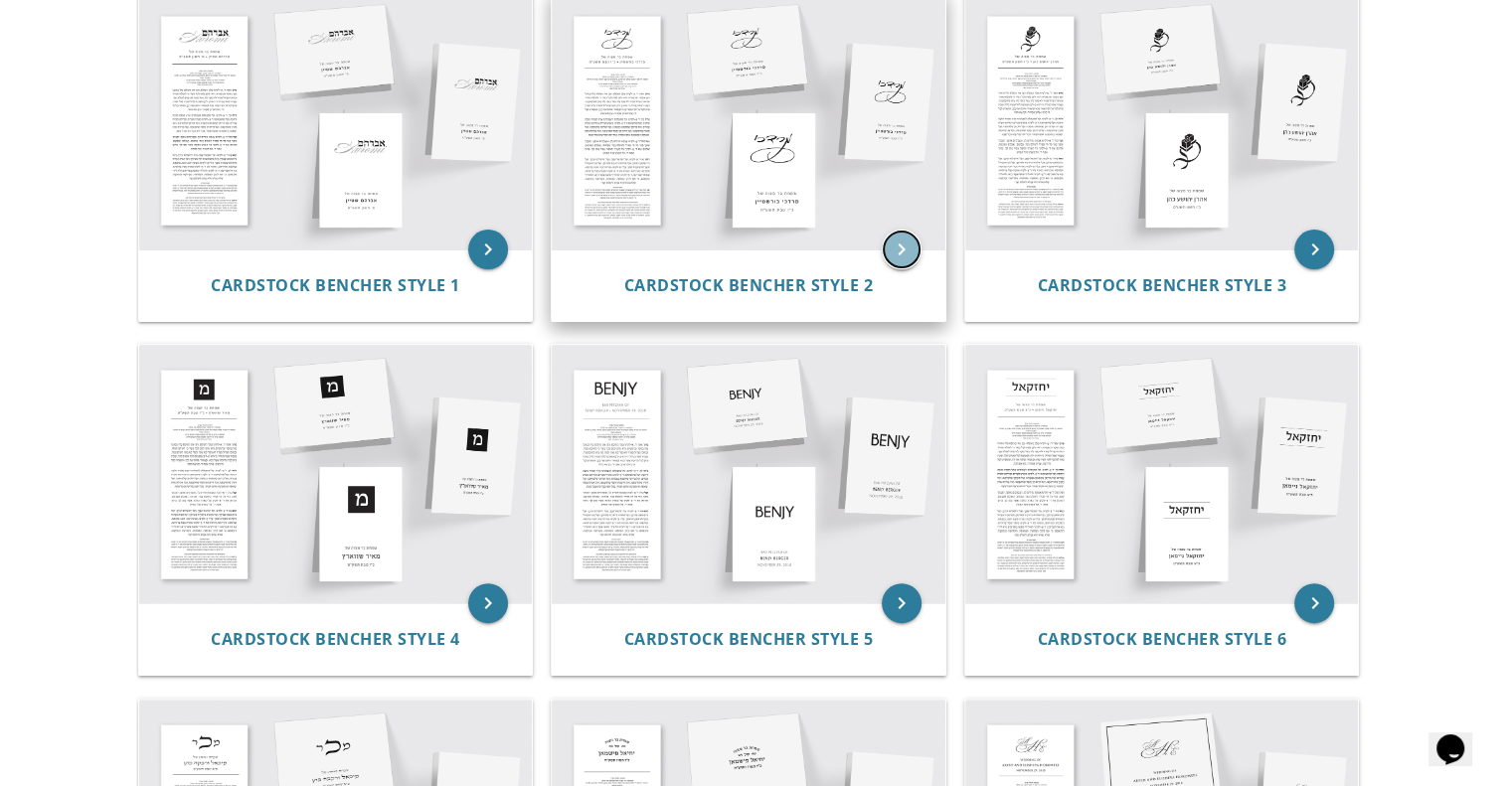 click on "keyboard_arrow_right" at bounding box center [902, 249] 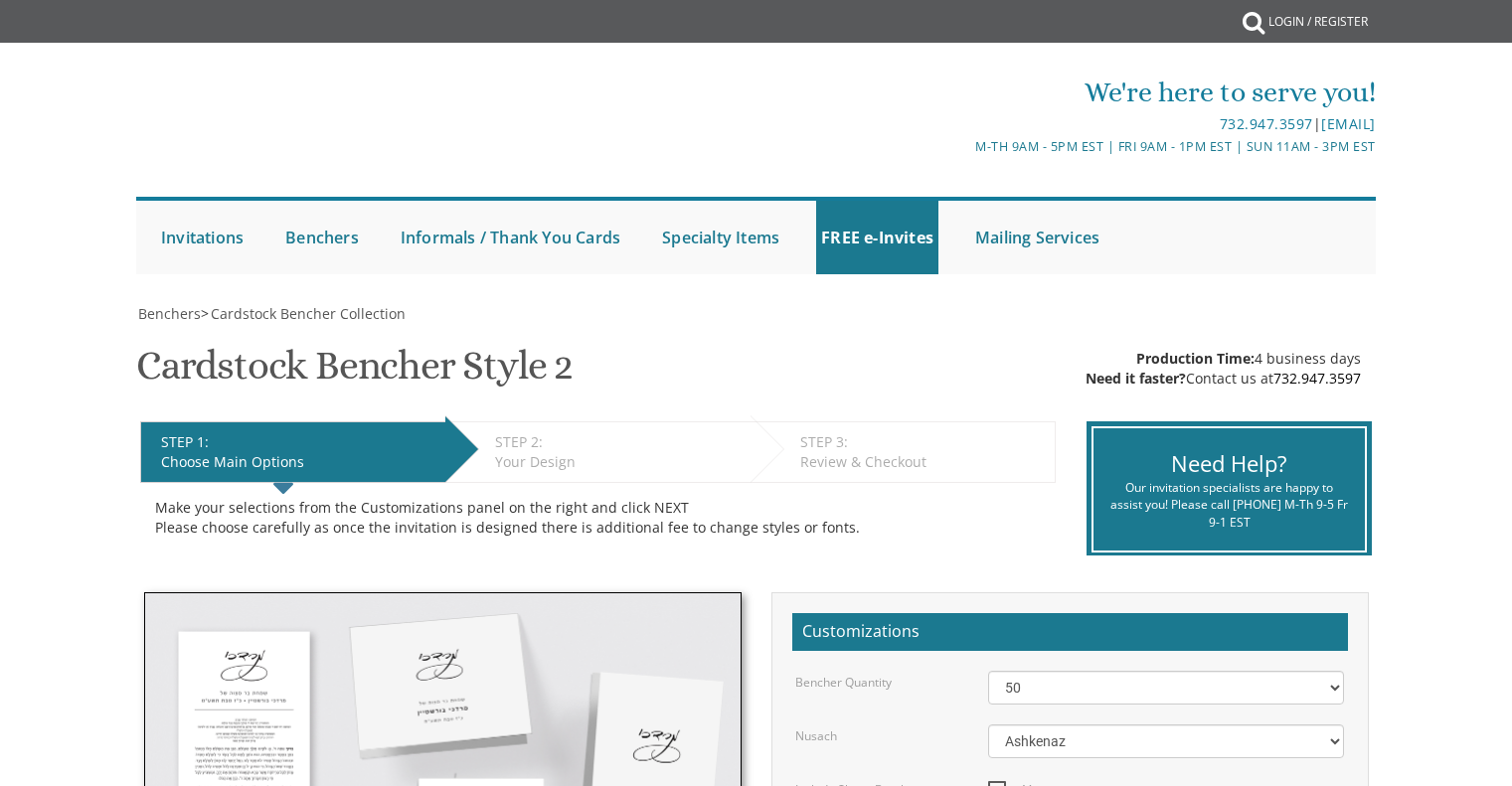 scroll, scrollTop: 0, scrollLeft: 0, axis: both 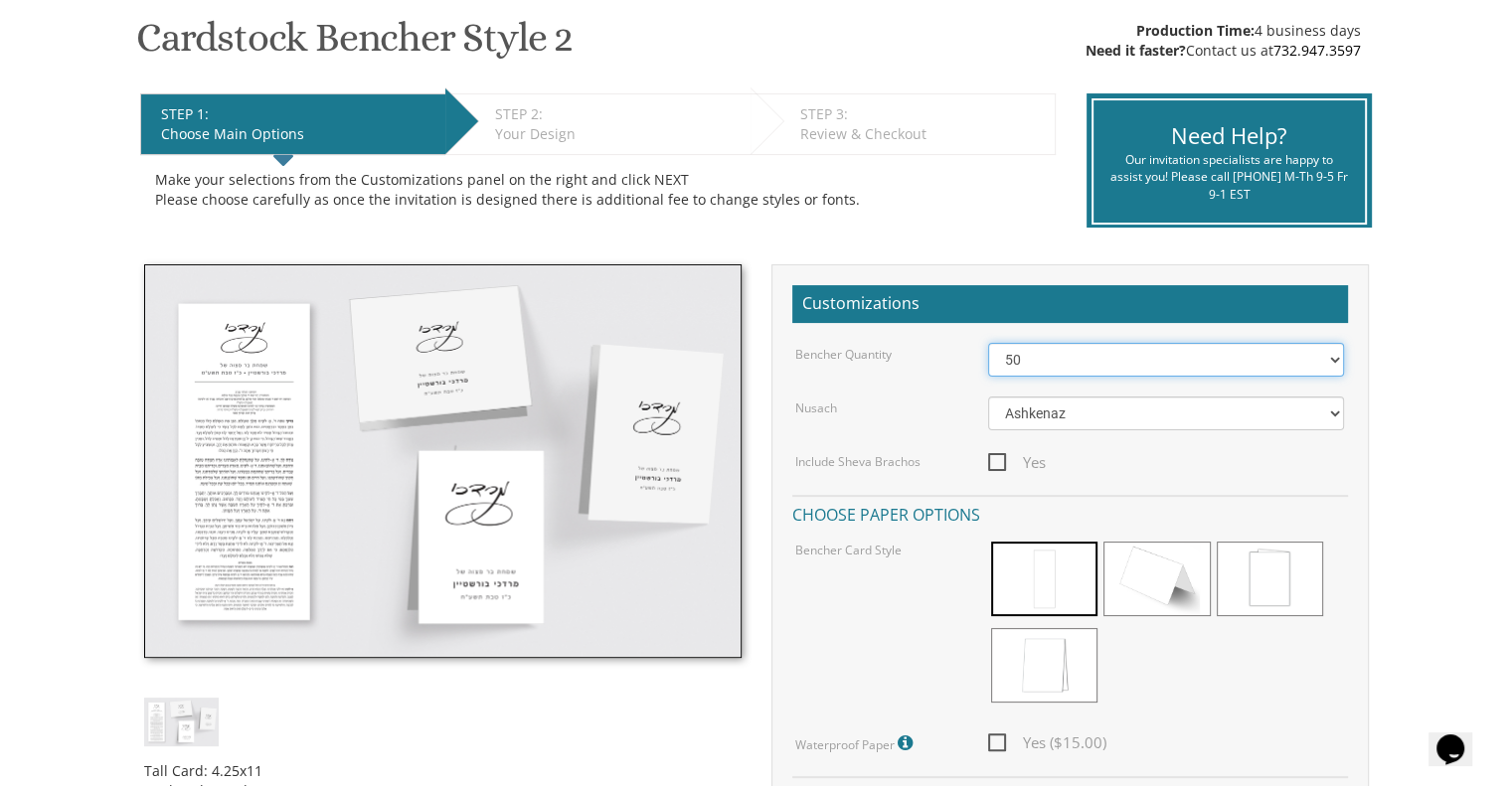 click on "50 60 70 80 90 100 125 150 175 200 225 250 275 300 325 350 375 400 425 450 475 500" at bounding box center [1166, 360] 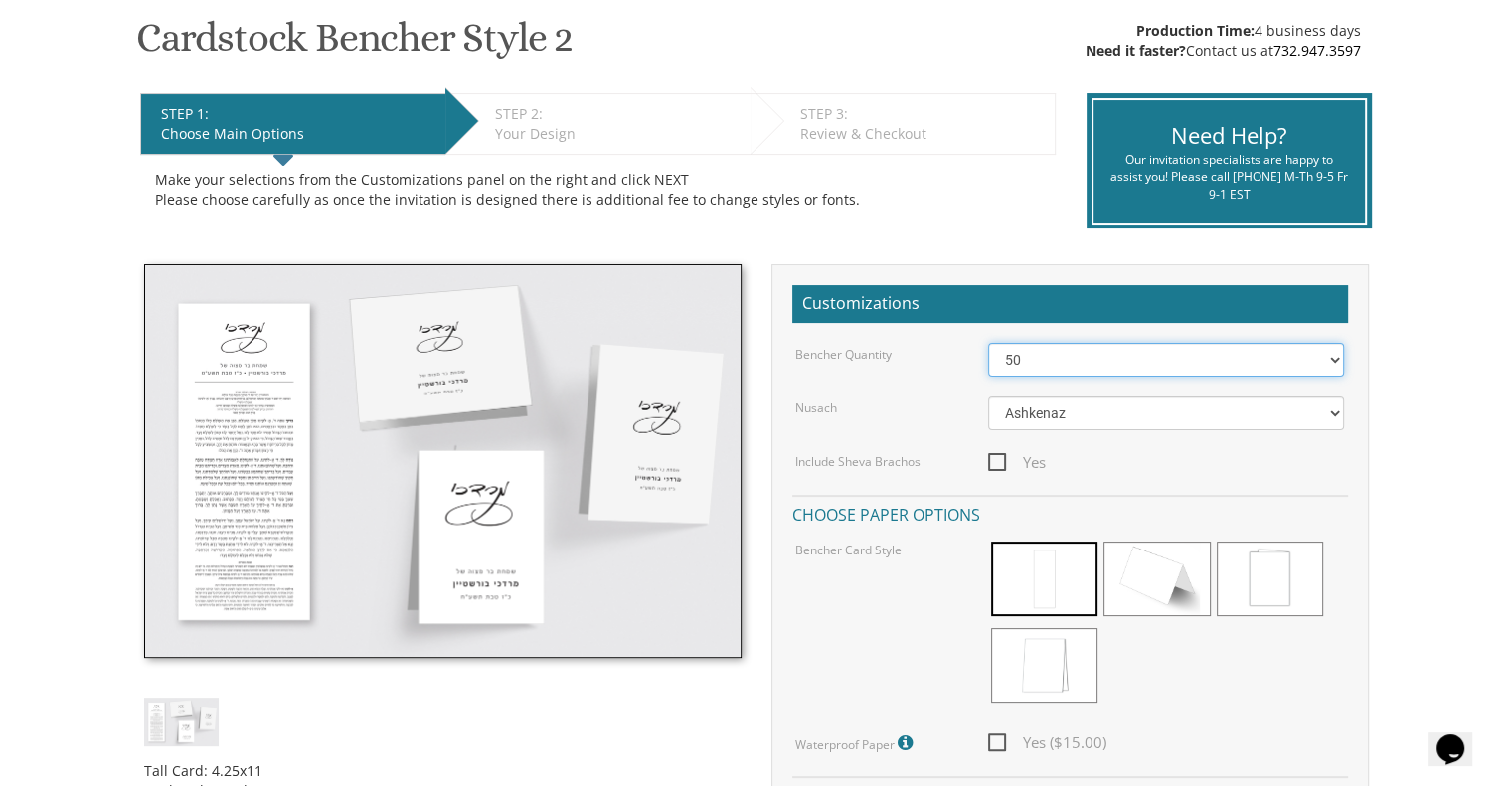 select on "70" 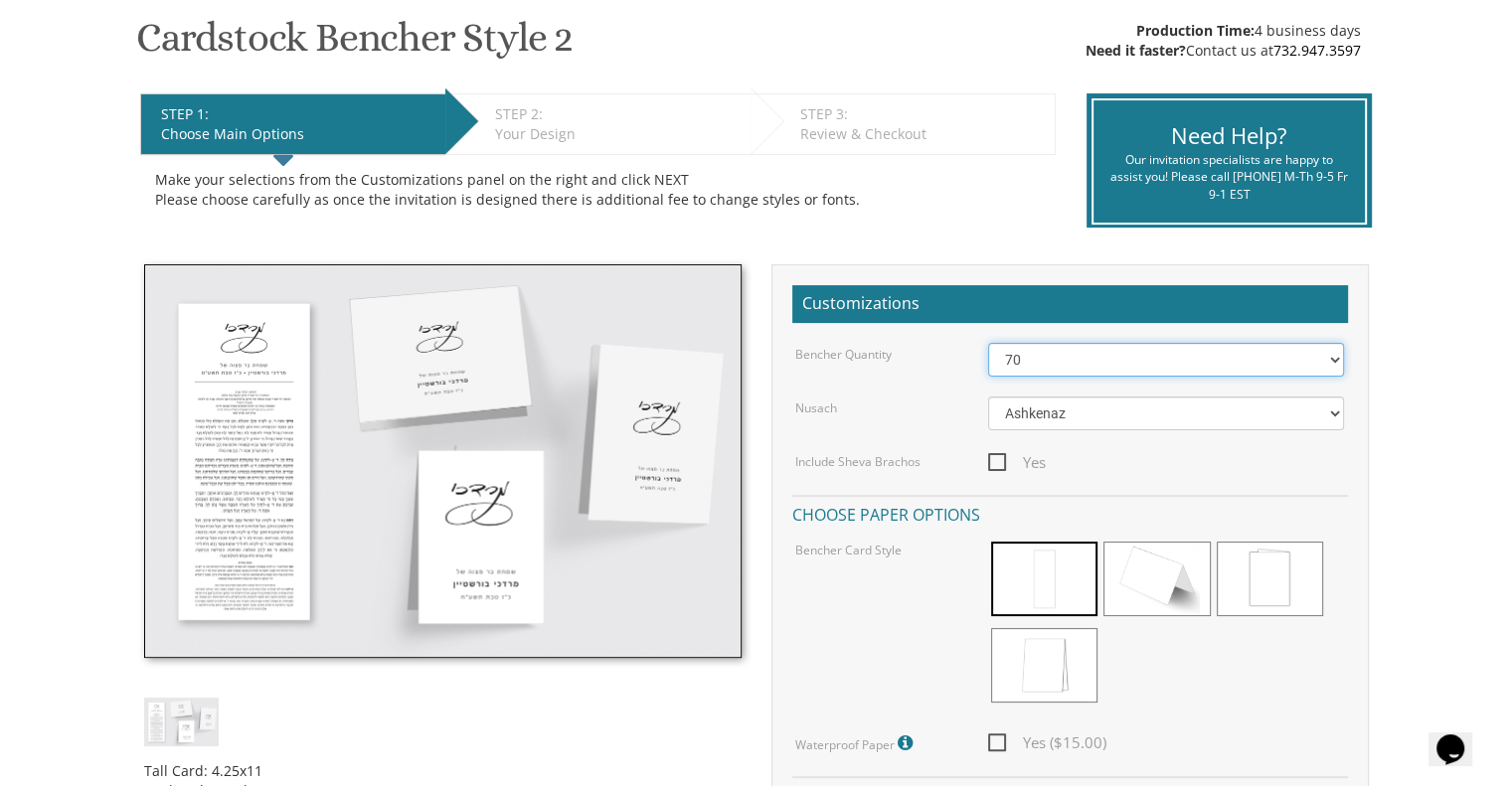click on "50 60 70 80 90 100 125 150 175 200 225 250 275 300 325 350 375 400 425 450 475 500" at bounding box center (1166, 360) 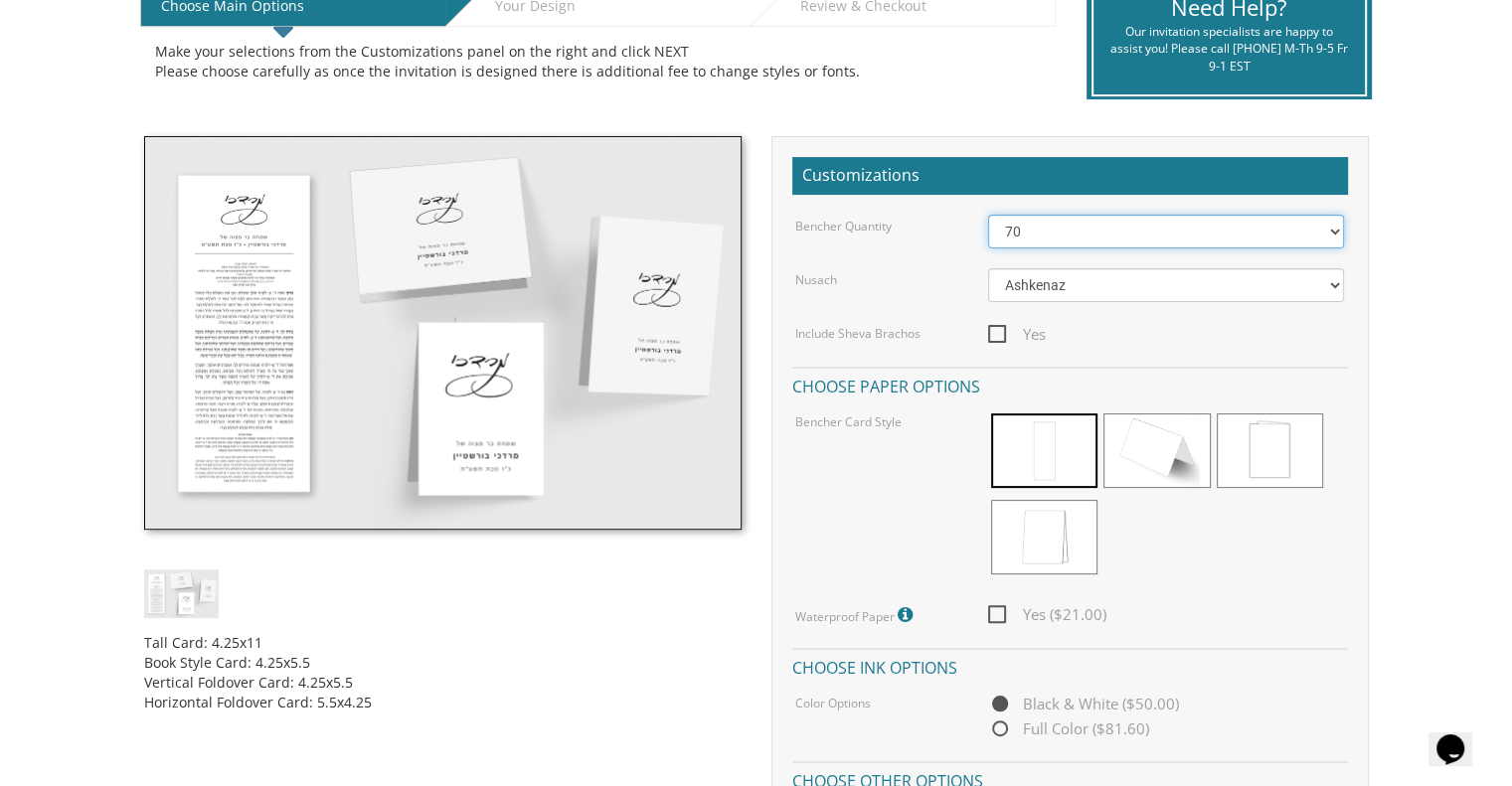 scroll, scrollTop: 463, scrollLeft: 0, axis: vertical 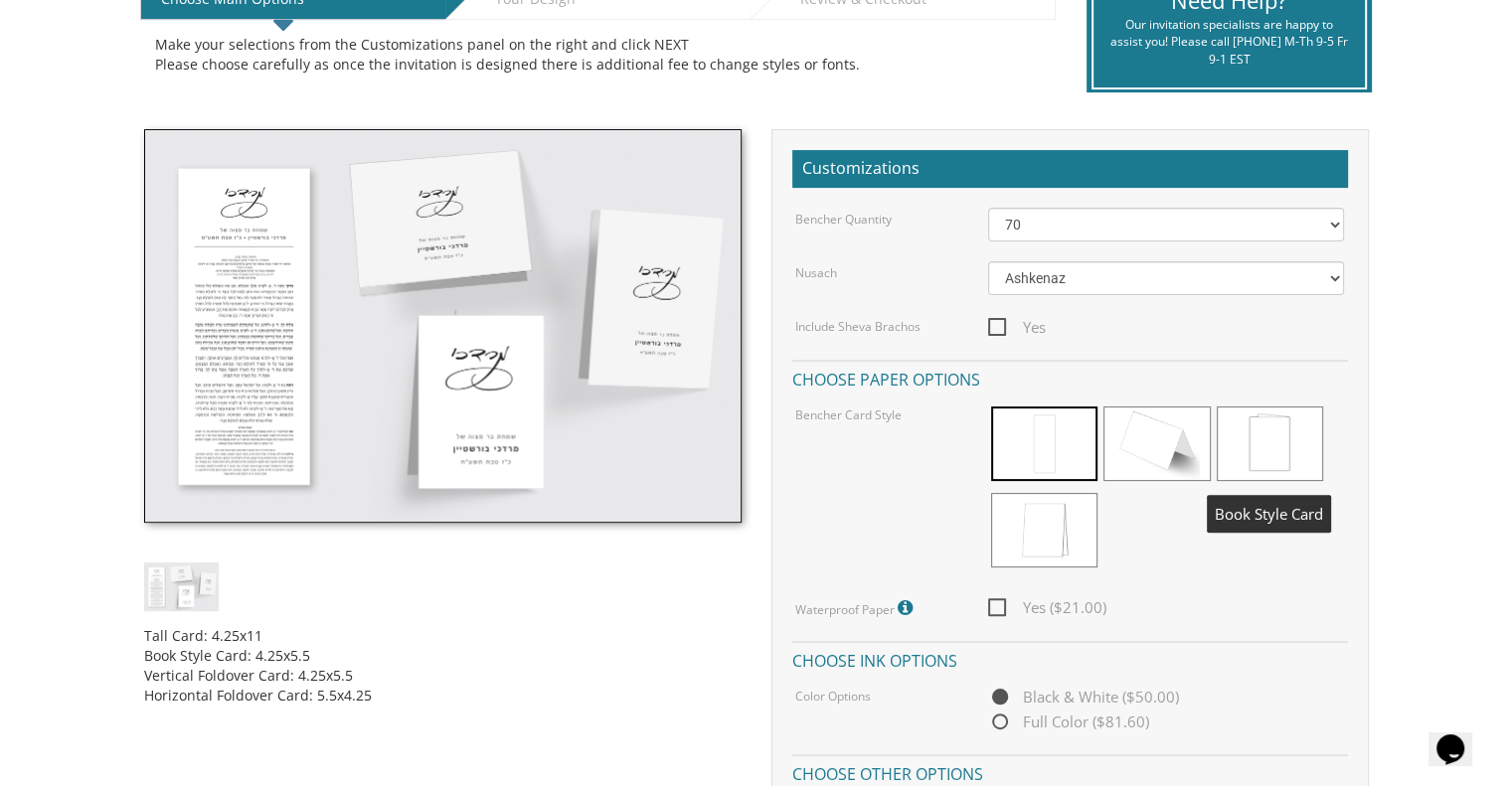 click at bounding box center (1269, 443) 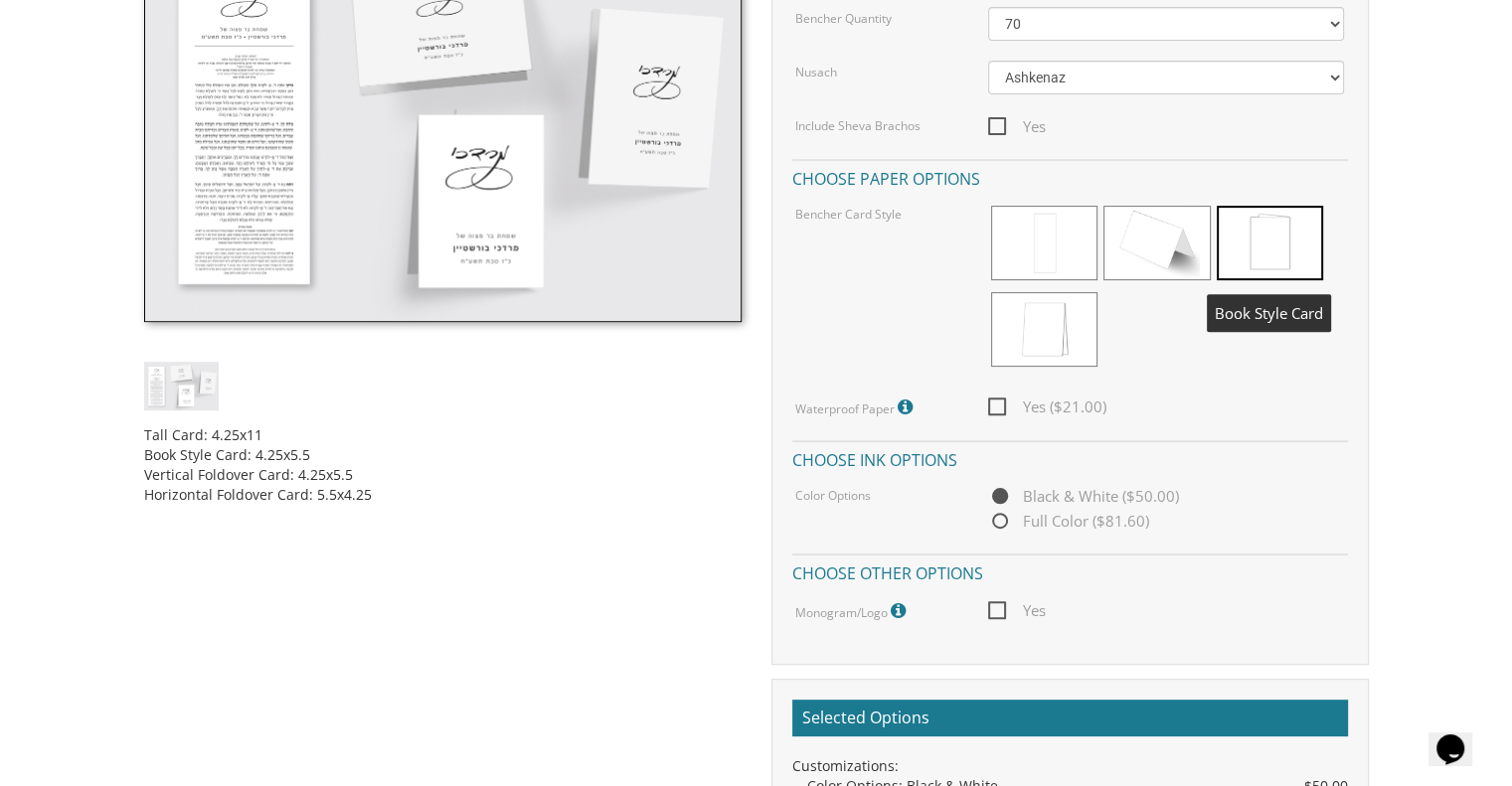 scroll, scrollTop: 671, scrollLeft: 0, axis: vertical 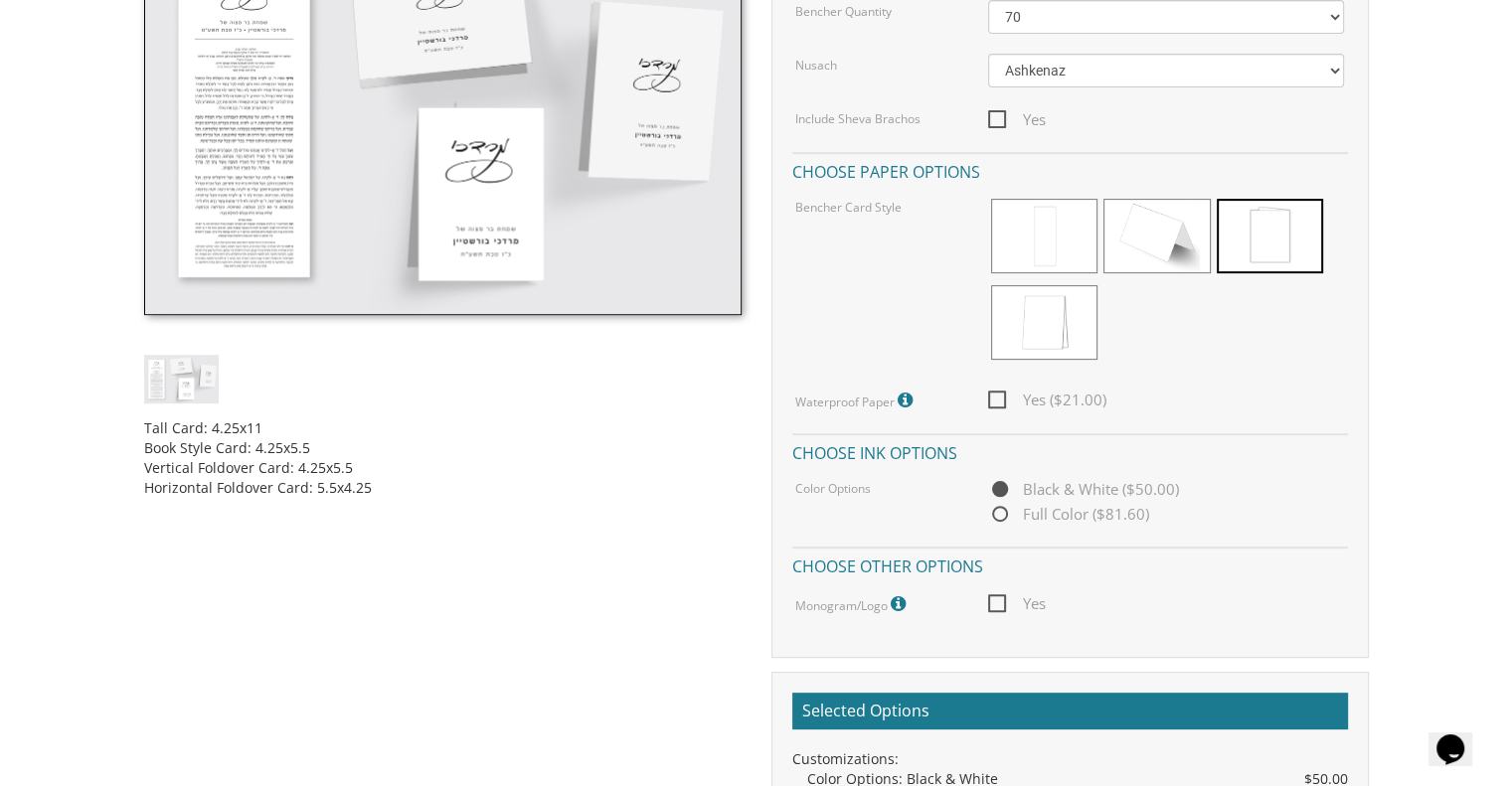 click on "Yes ($21.00)" at bounding box center (1047, 399) 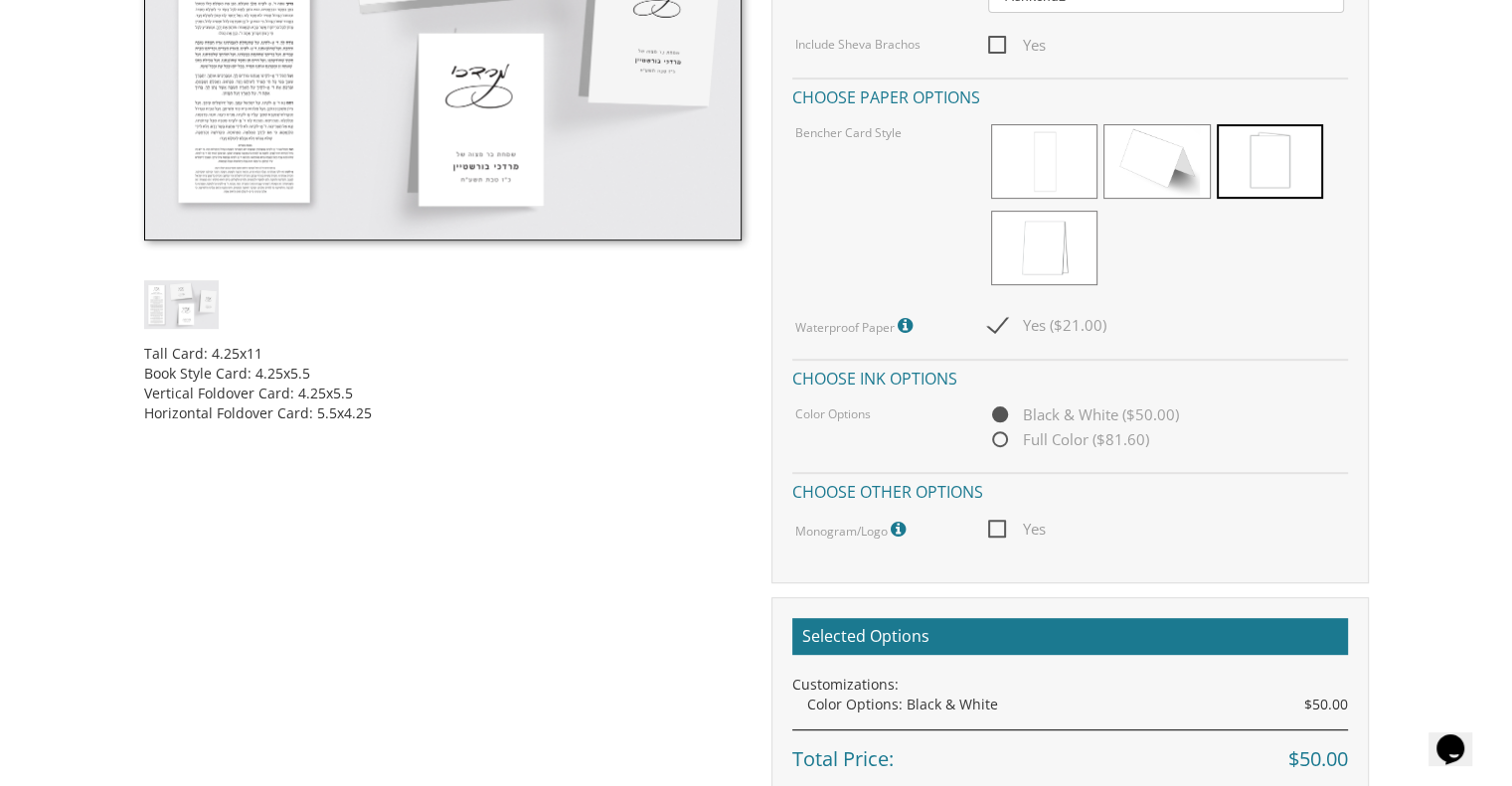scroll, scrollTop: 746, scrollLeft: 0, axis: vertical 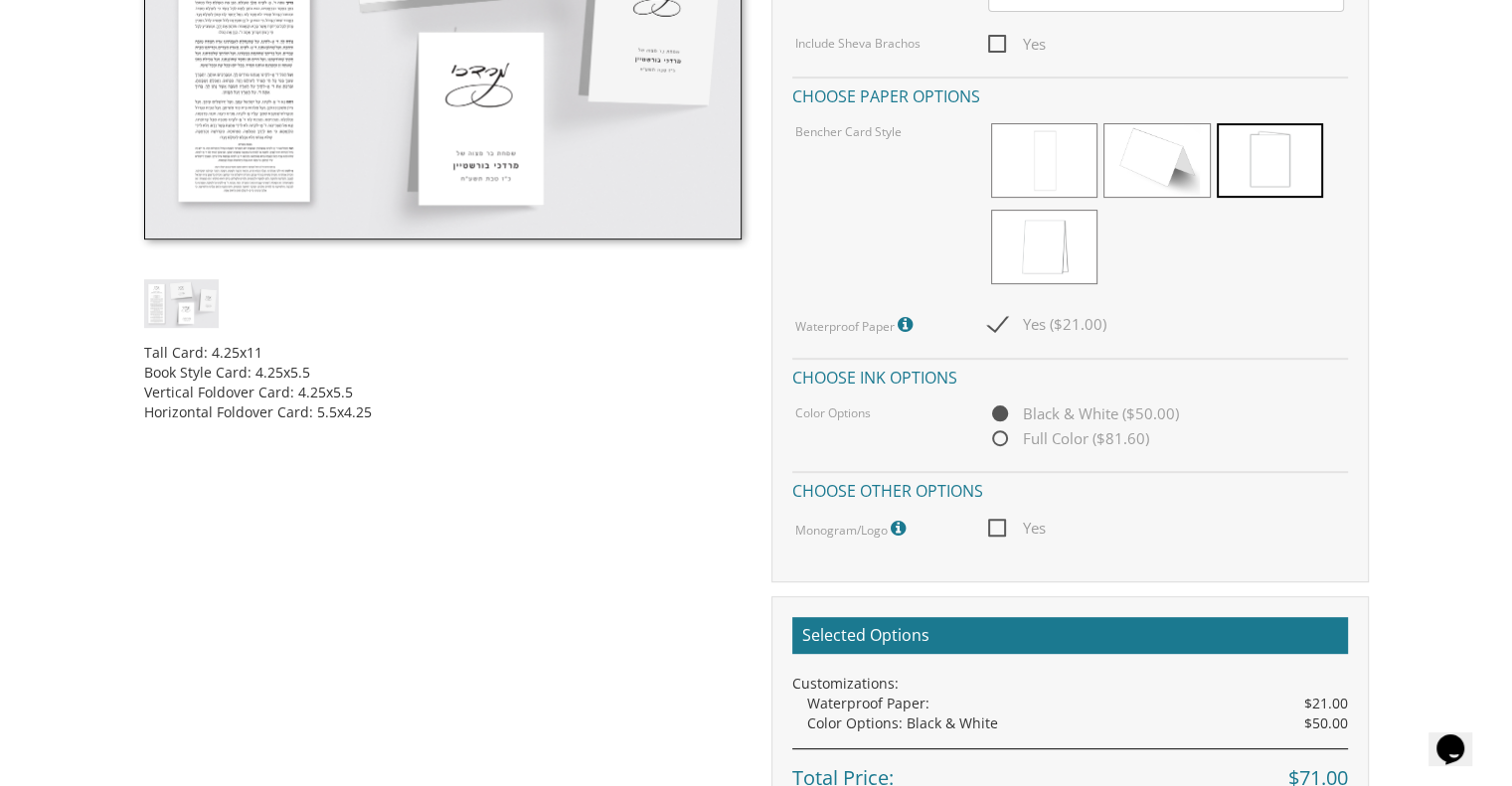 click on "Full Color ($81.60)" at bounding box center (1069, 438) 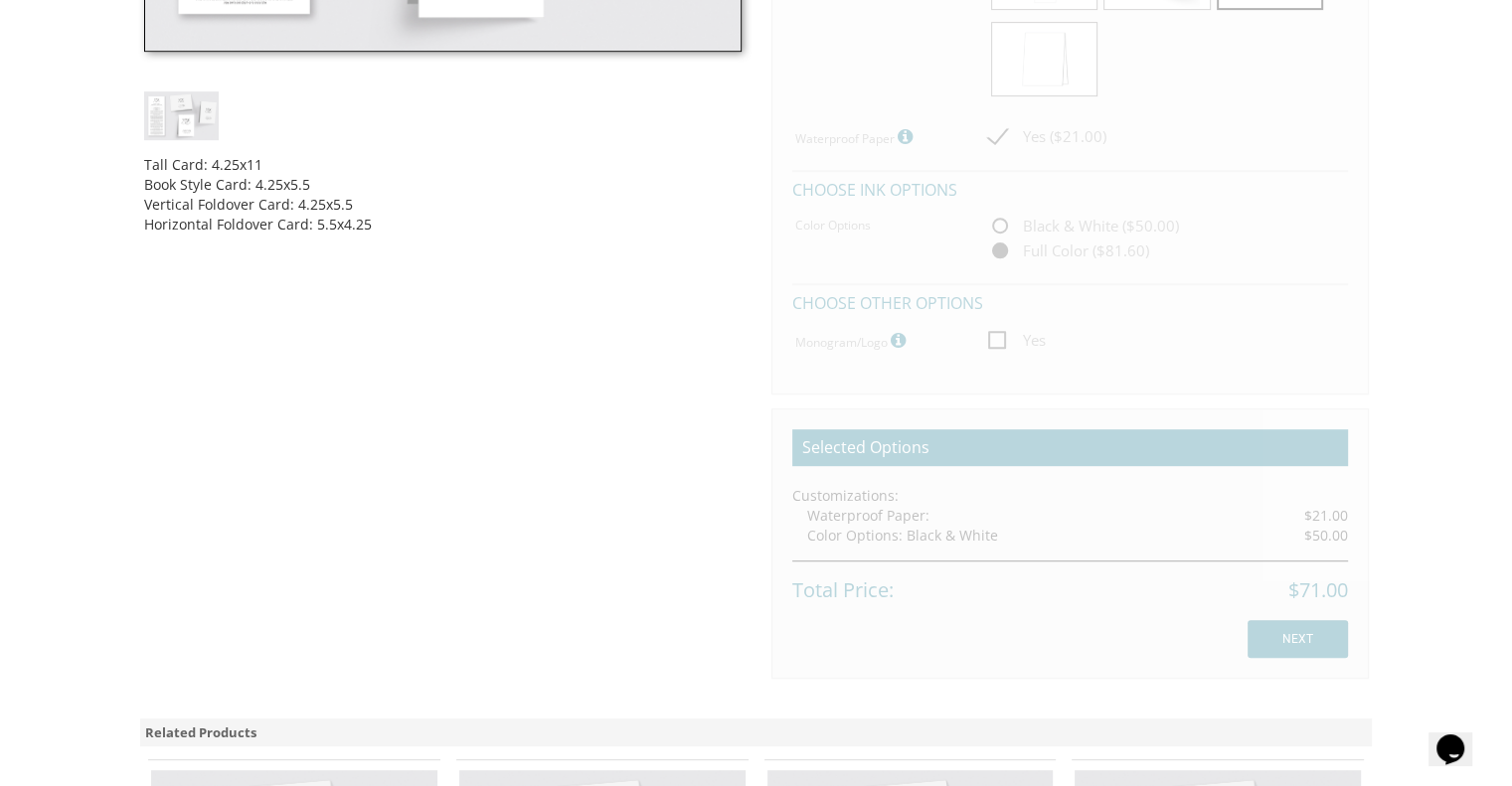 scroll, scrollTop: 938, scrollLeft: 0, axis: vertical 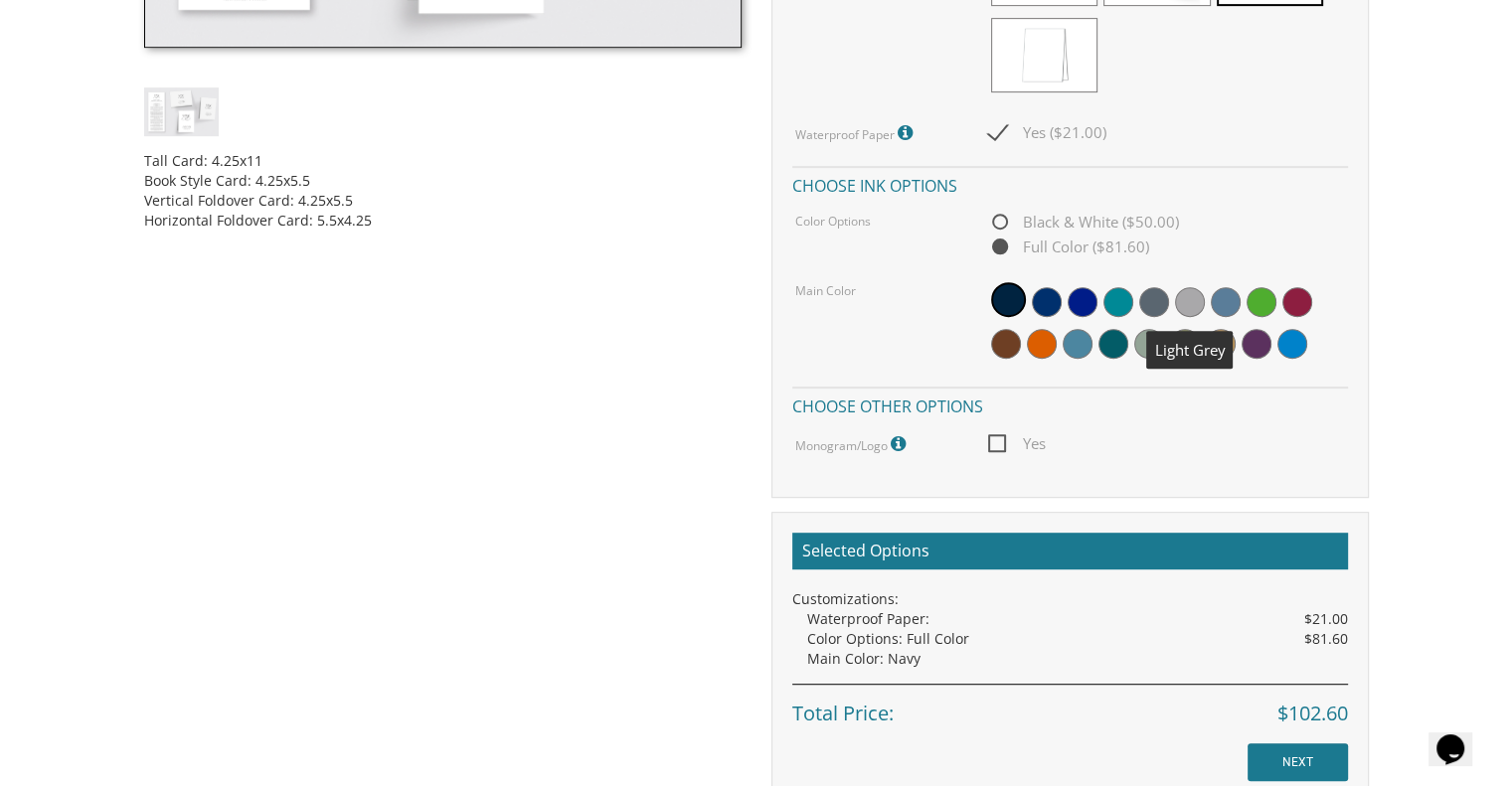 click at bounding box center (1190, 302) 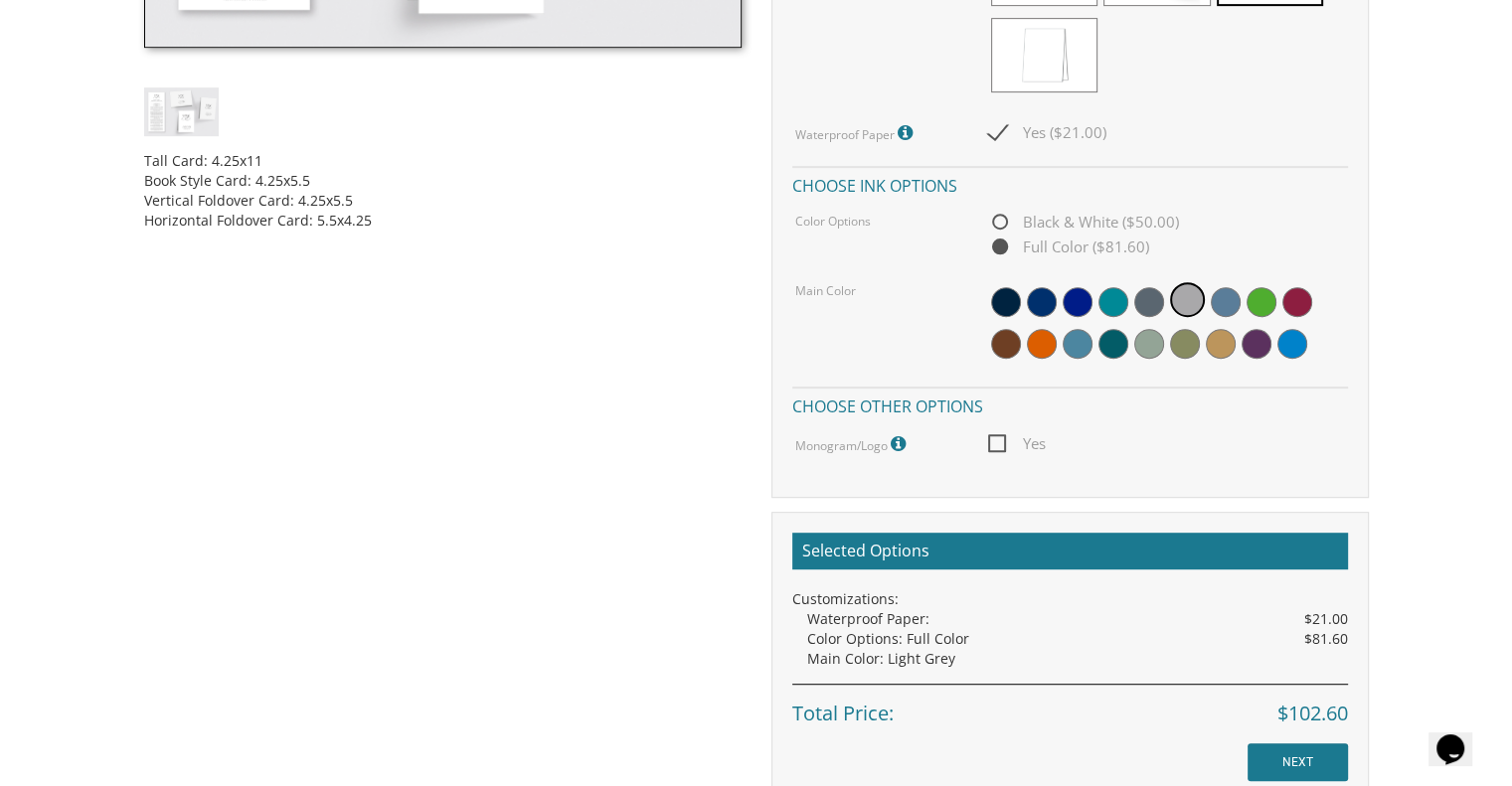 click on "Yes" at bounding box center [1017, 443] 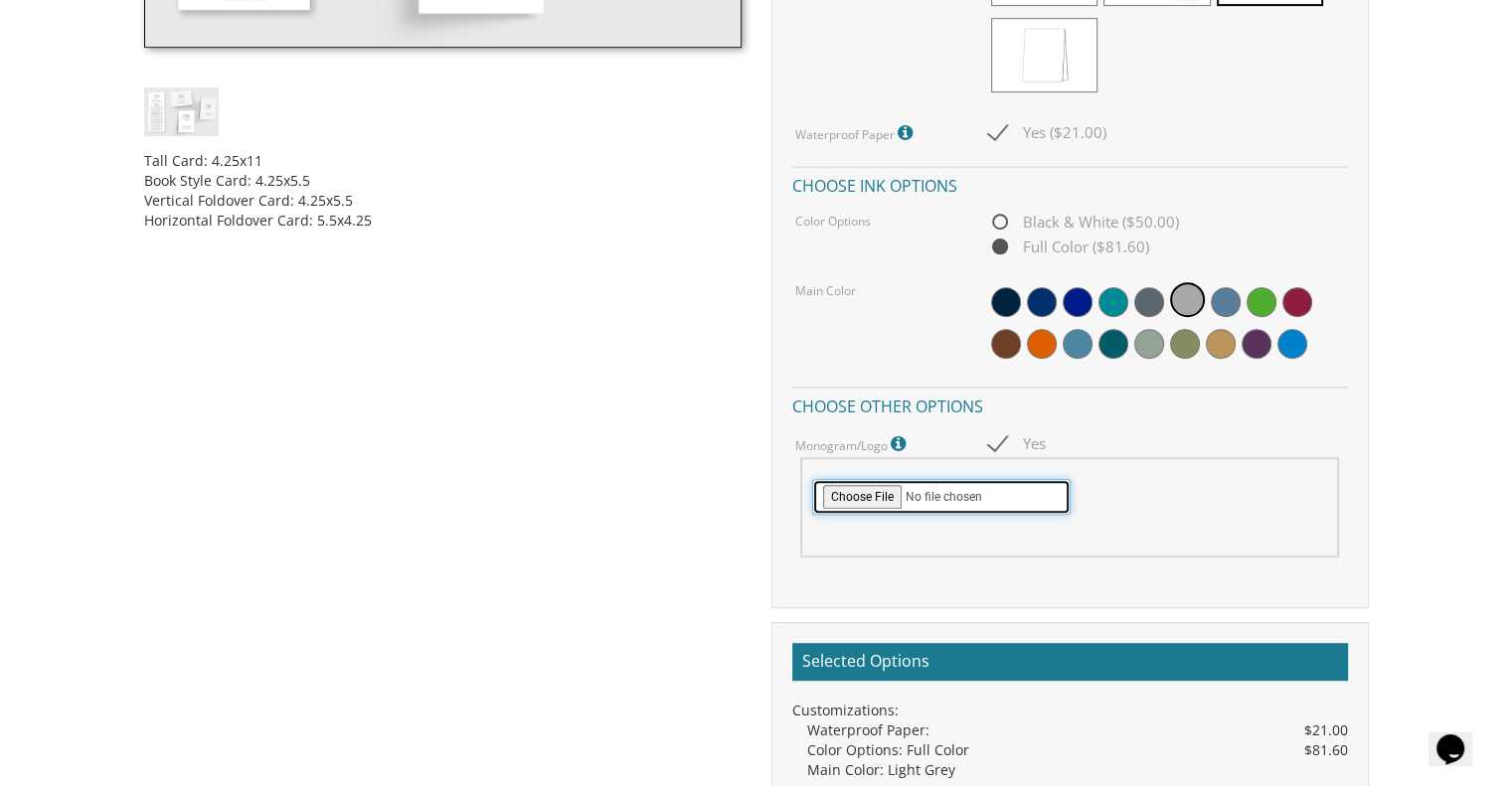 click at bounding box center (941, 497) 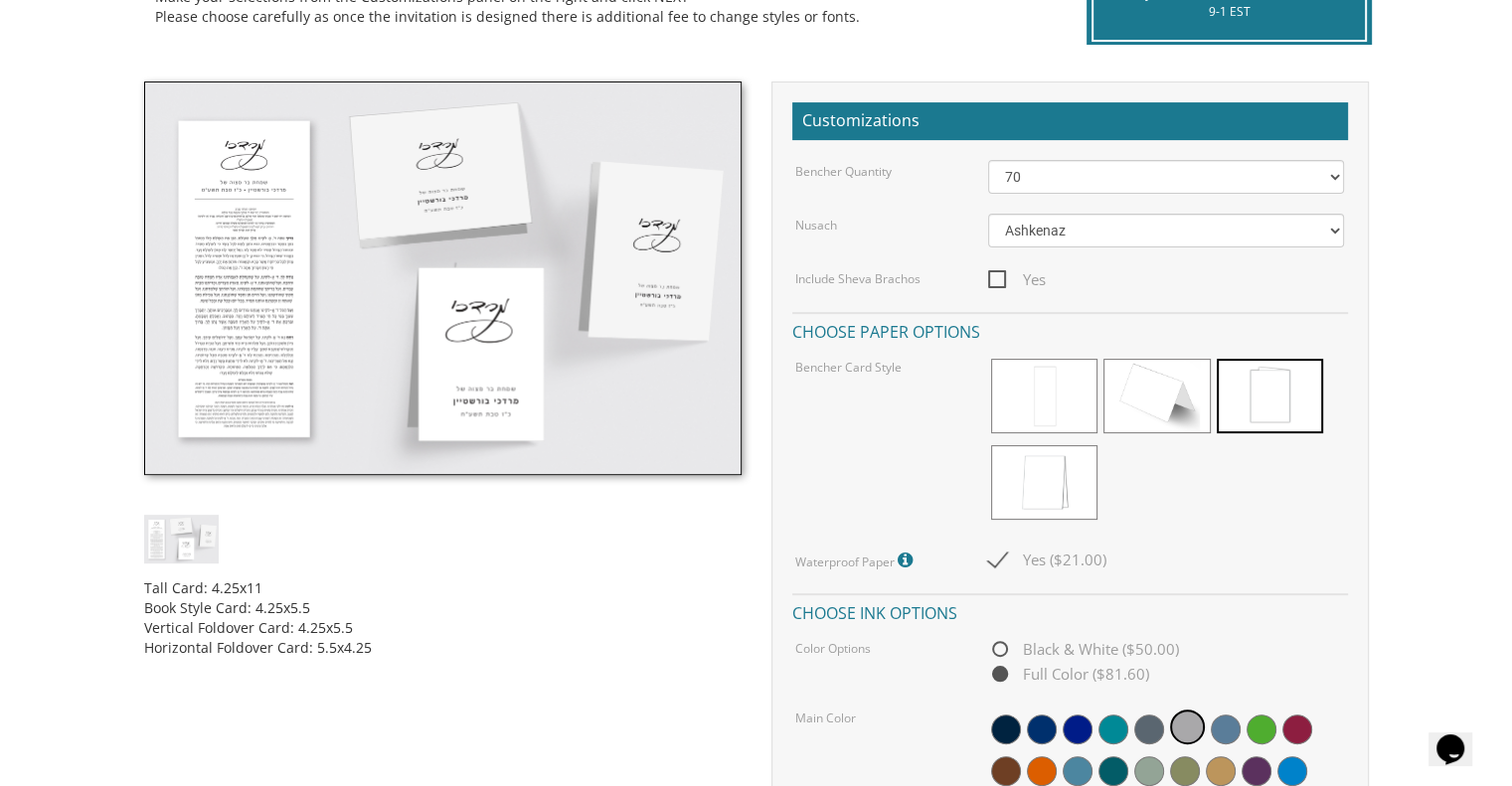 scroll, scrollTop: 508, scrollLeft: 0, axis: vertical 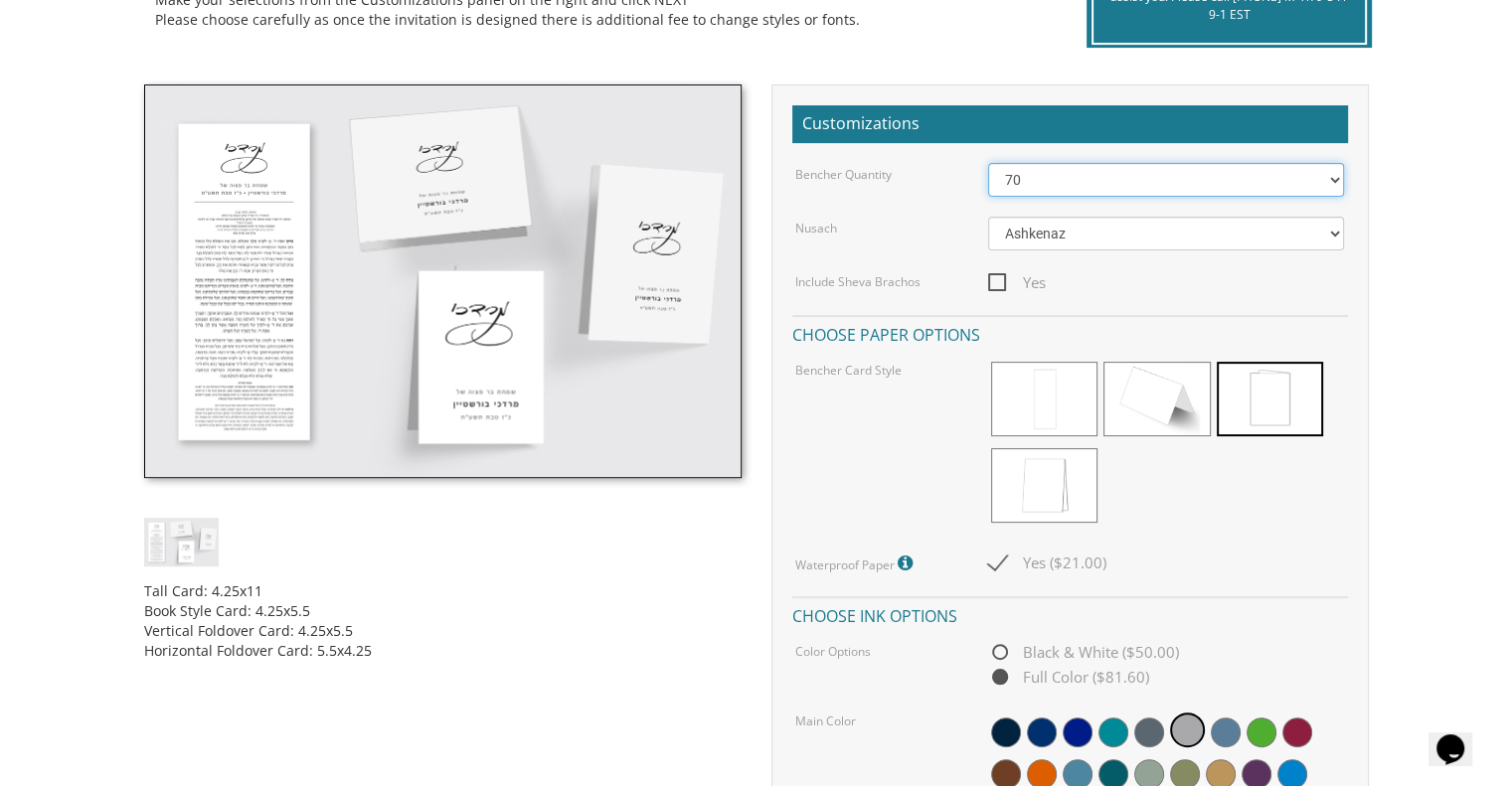 click on "50 60 70 80 90 100 125 150 175 200 225 250 275 300 325 350 375 400 425 450 475 500" at bounding box center (1166, 180) 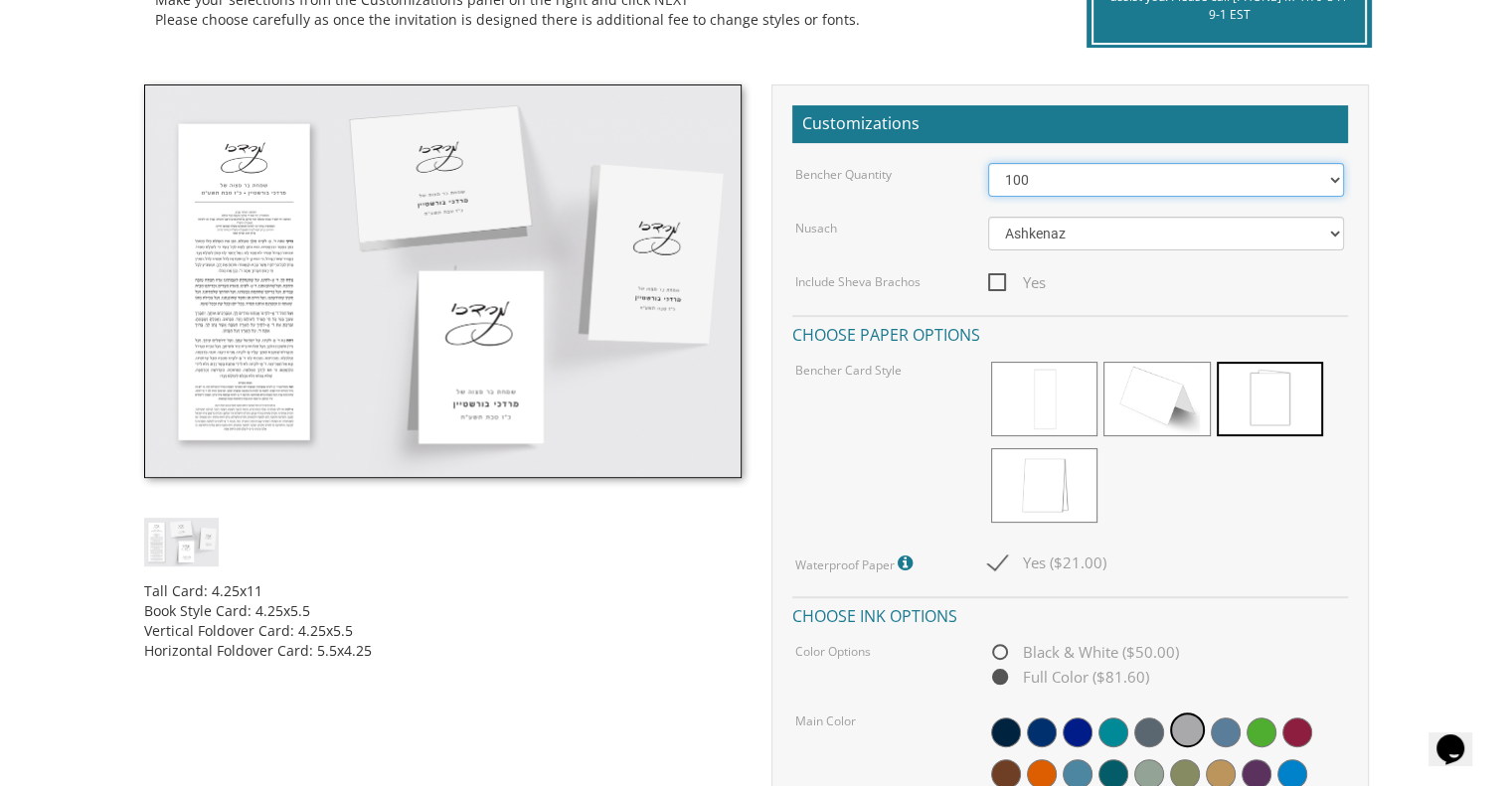 click on "50 60 70 80 90 100 125 150 175 200 225 250 275 300 325 350 375 400 425 450 475 500" at bounding box center [1166, 180] 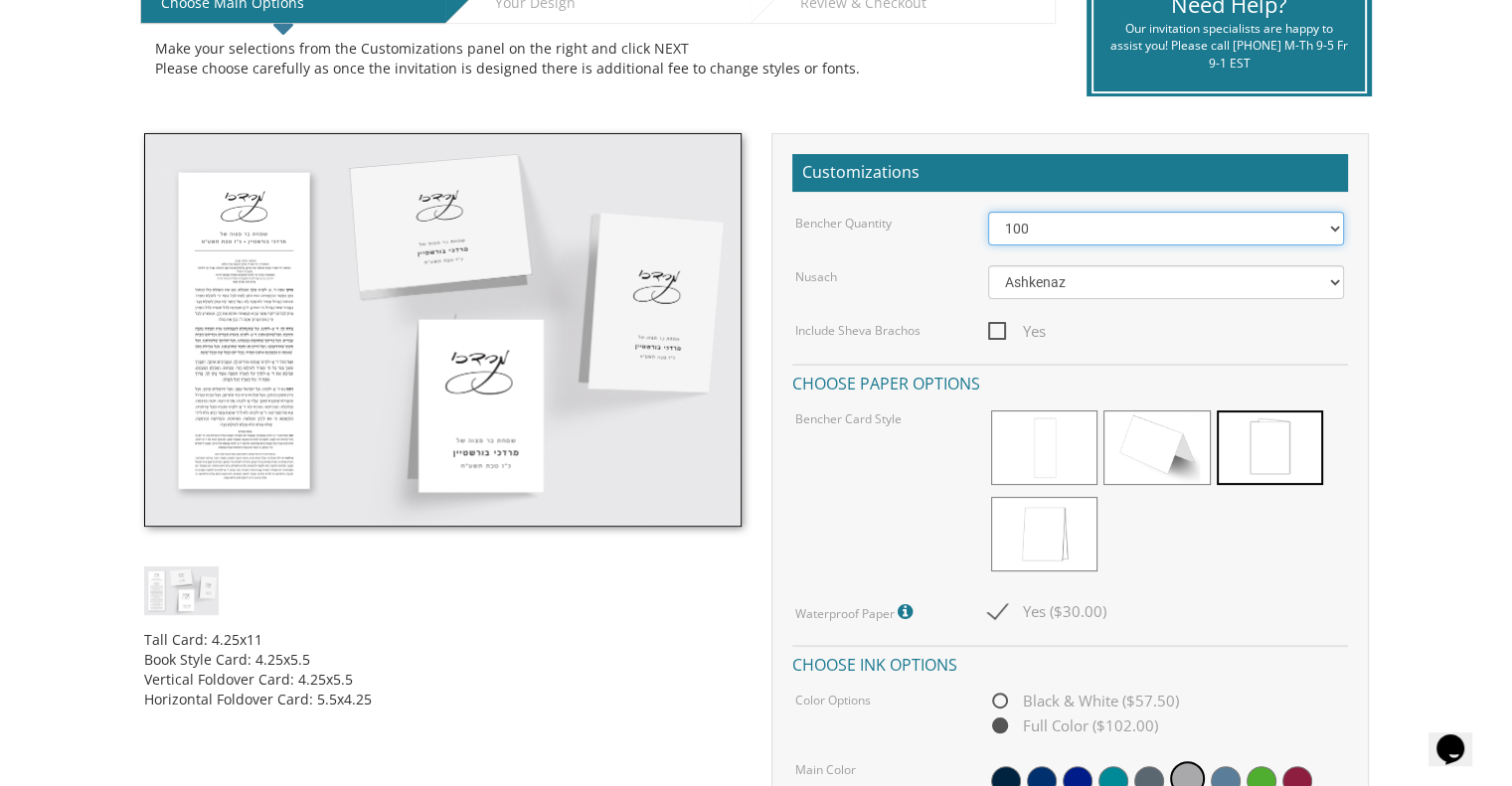 scroll, scrollTop: 456, scrollLeft: 0, axis: vertical 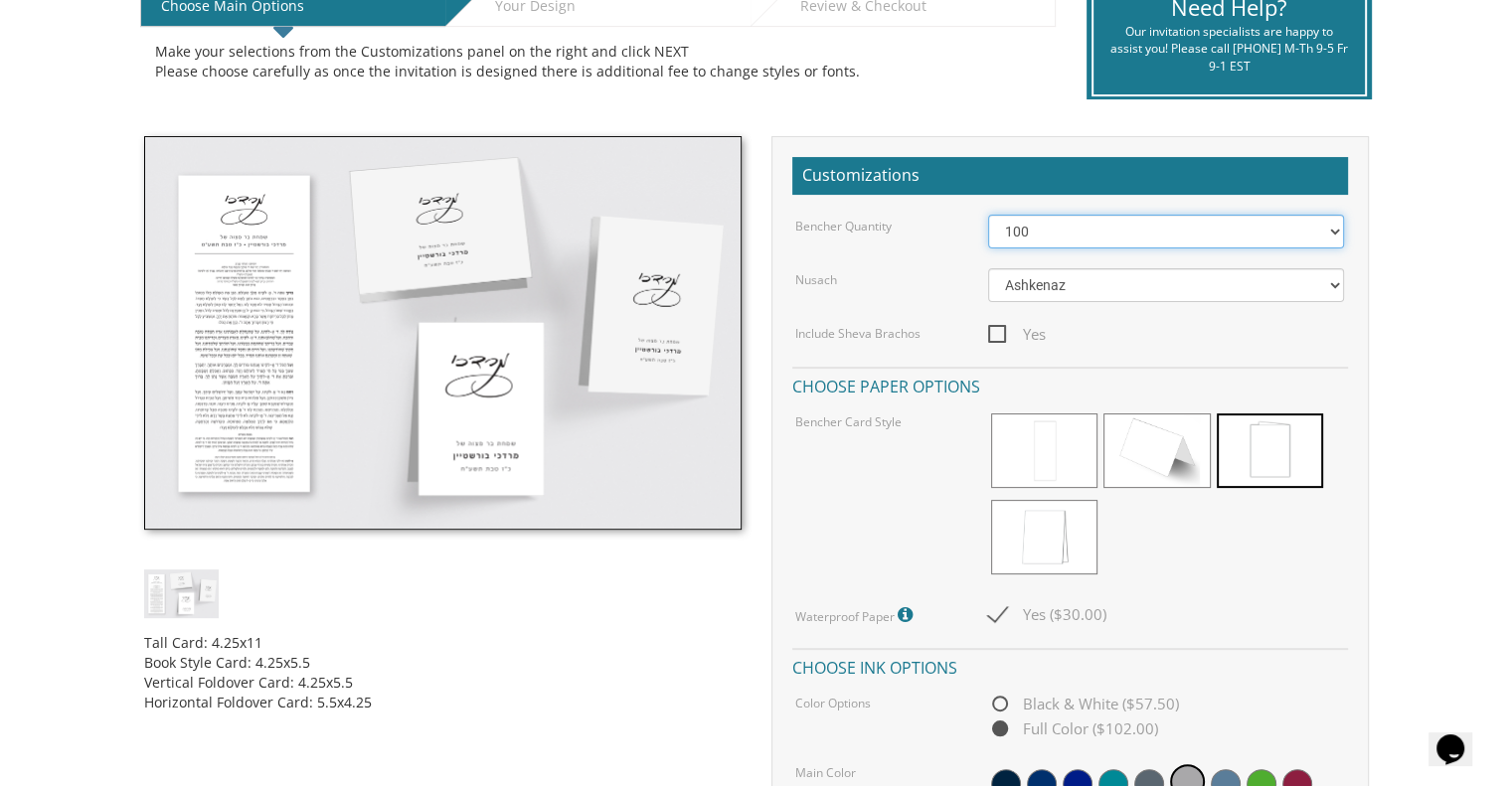 click on "50 60 70 80 90 100 125 150 175 200 225 250 275 300 325 350 375 400 425 450 475 500" at bounding box center [1166, 232] 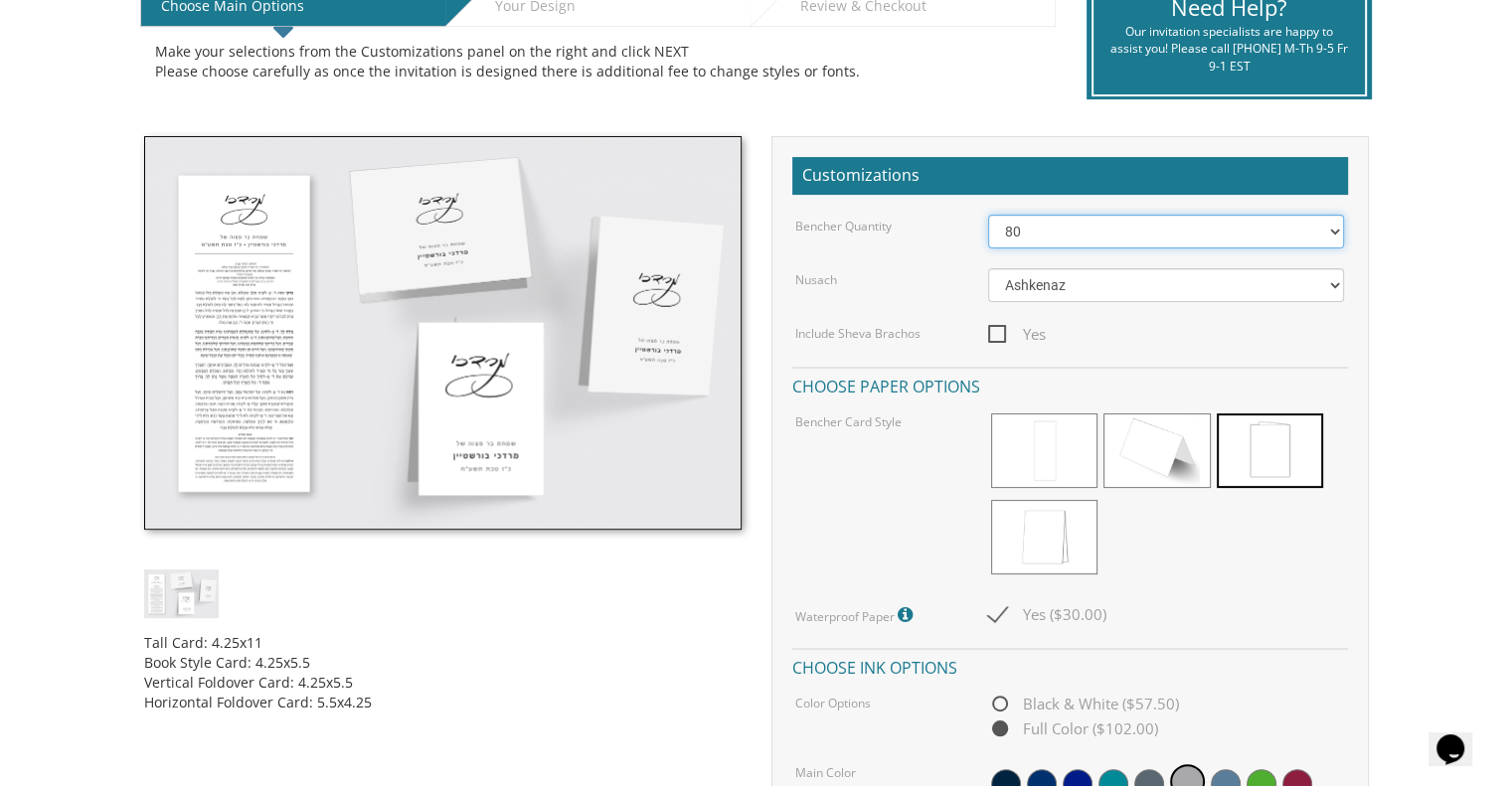 click on "50 60 70 80 90 100 125 150 175 200 225 250 275 300 325 350 375 400 425 450 475 500" at bounding box center (1166, 232) 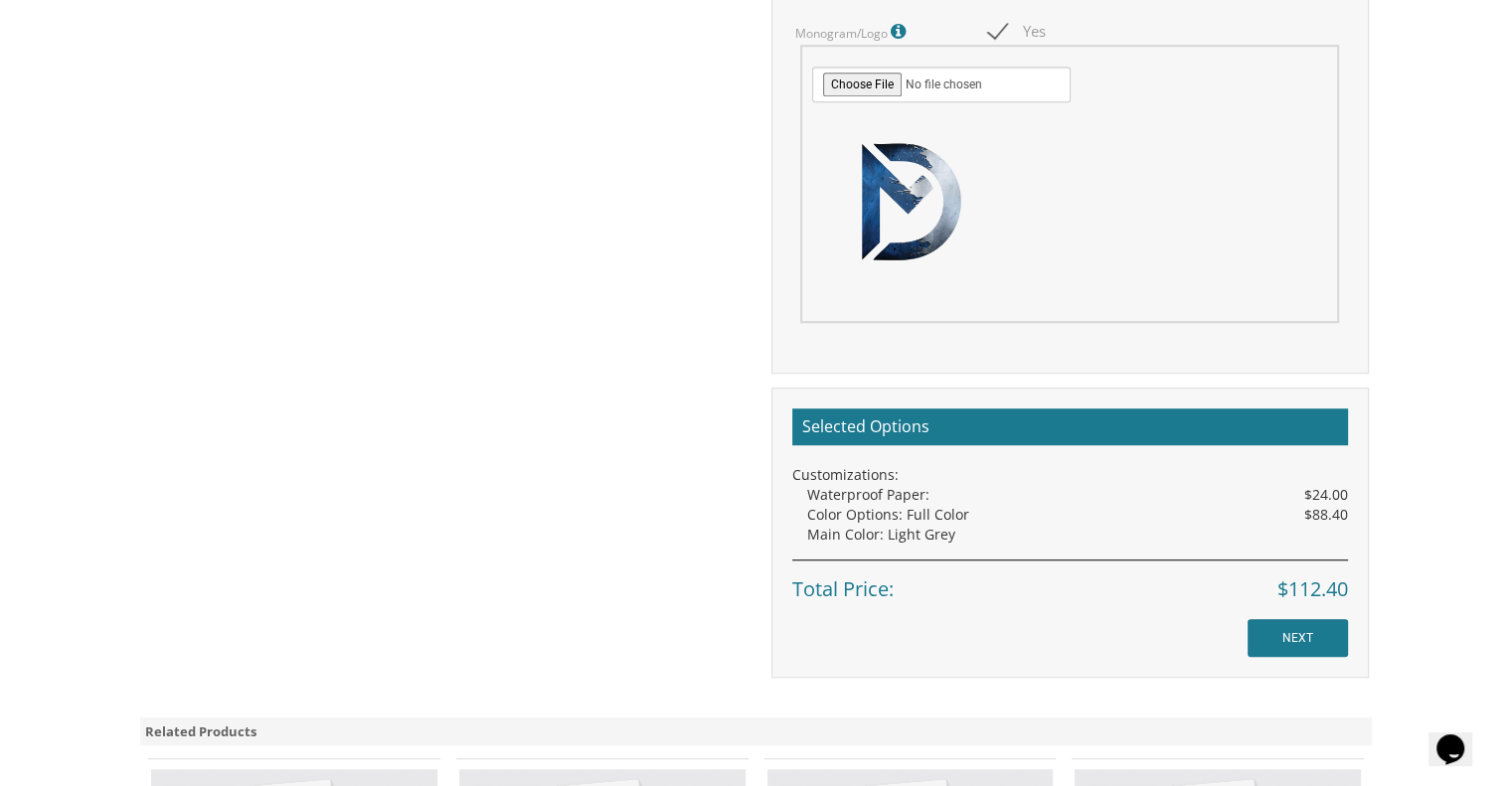 scroll, scrollTop: 1351, scrollLeft: 0, axis: vertical 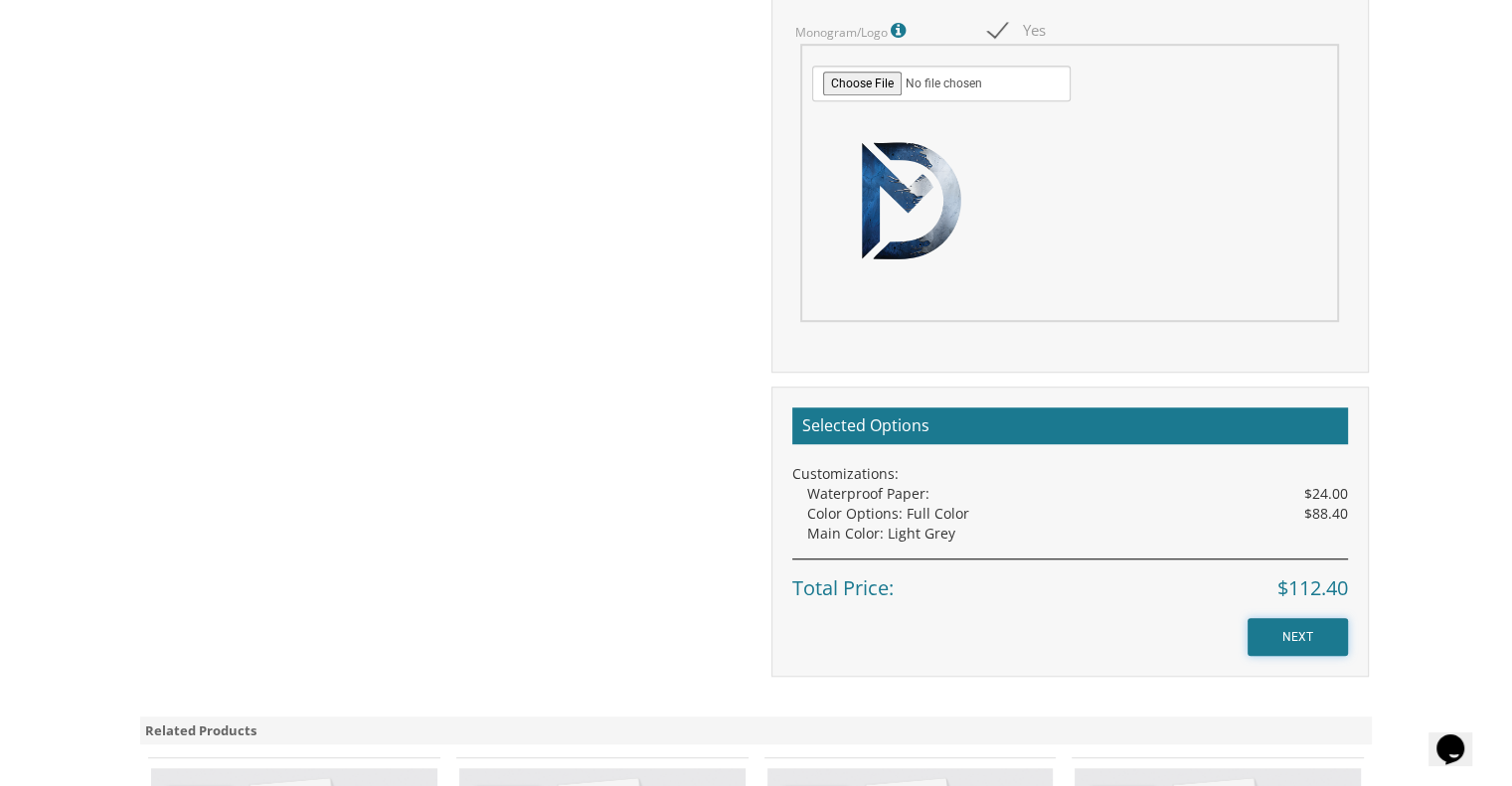 click on "NEXT" at bounding box center [1297, 637] 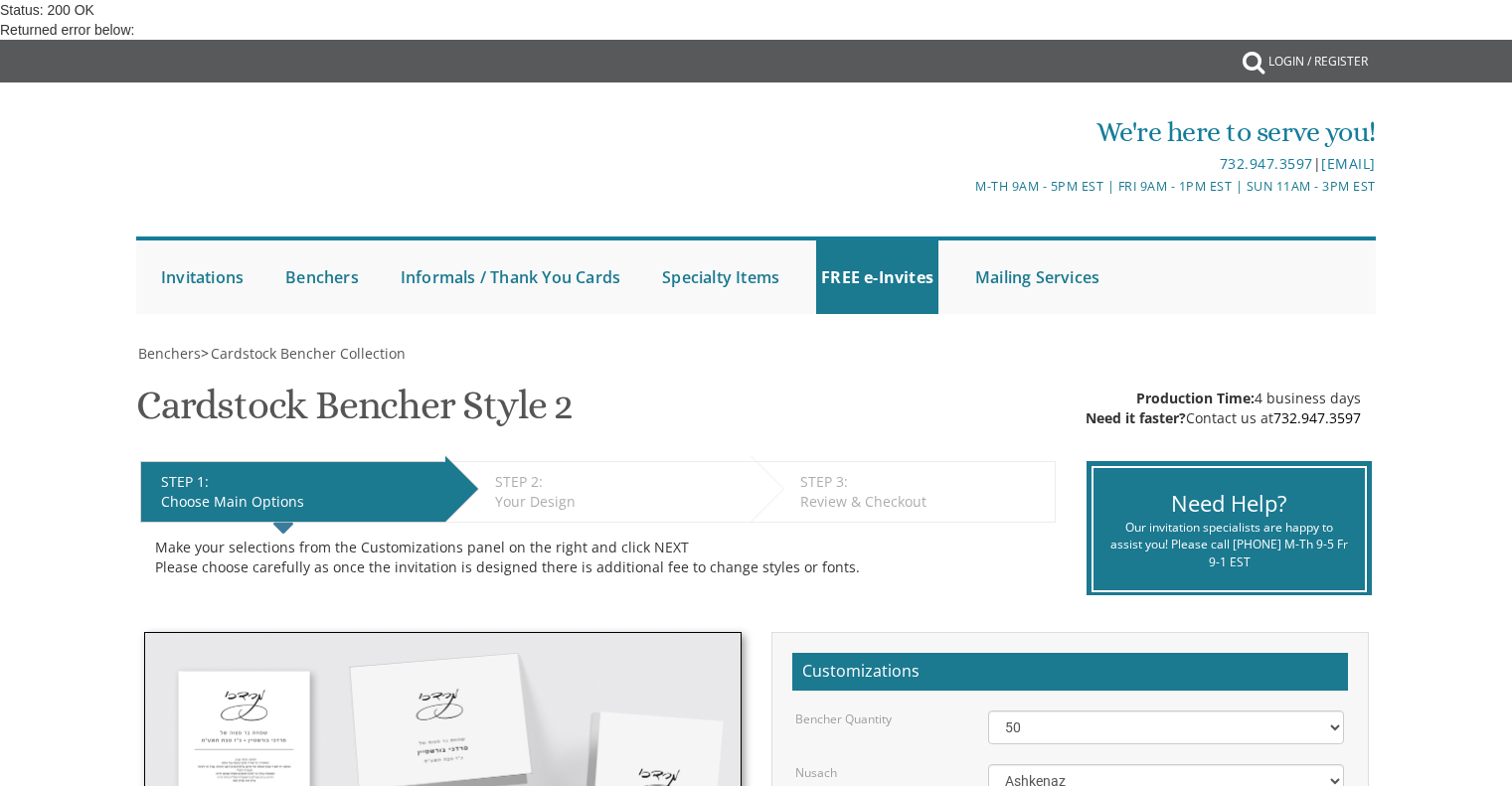 scroll, scrollTop: 0, scrollLeft: 0, axis: both 